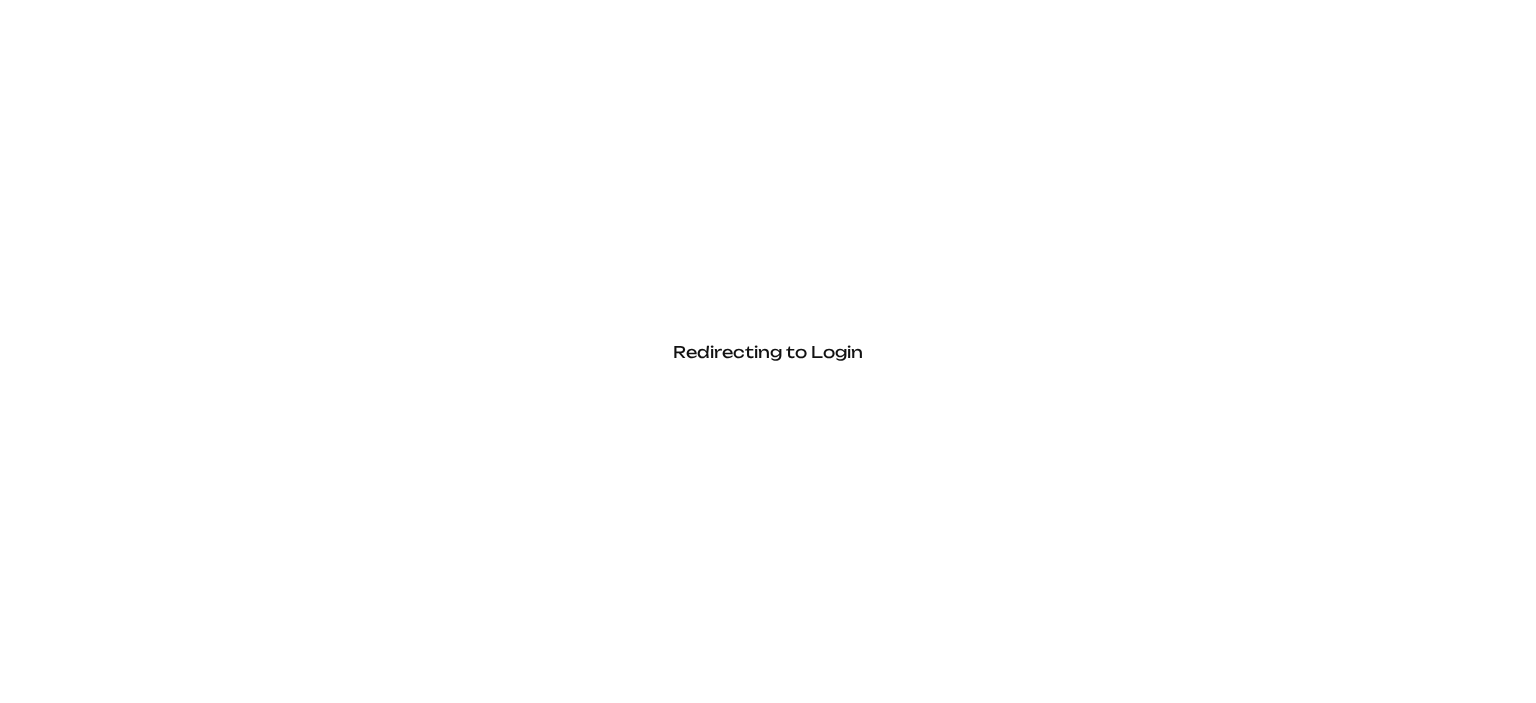 scroll, scrollTop: 0, scrollLeft: 0, axis: both 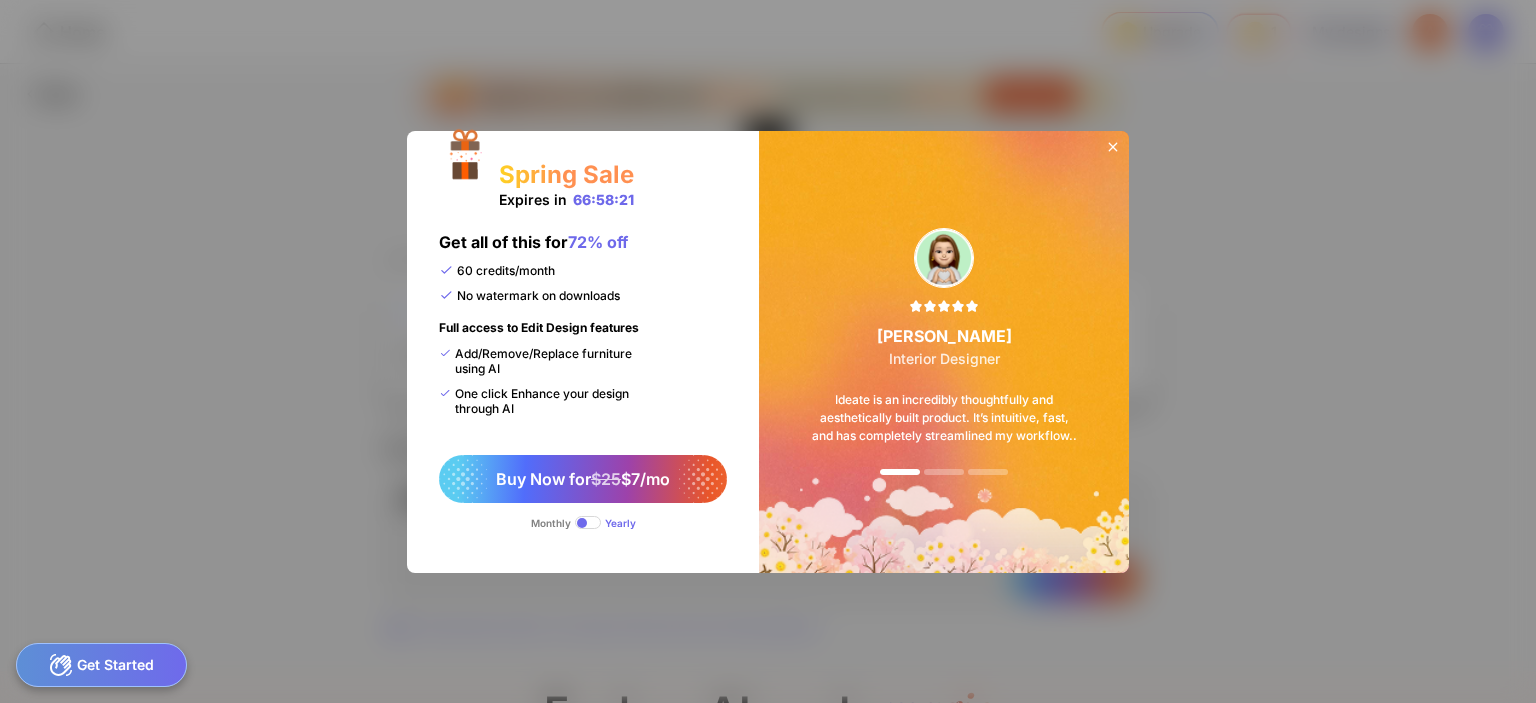 click 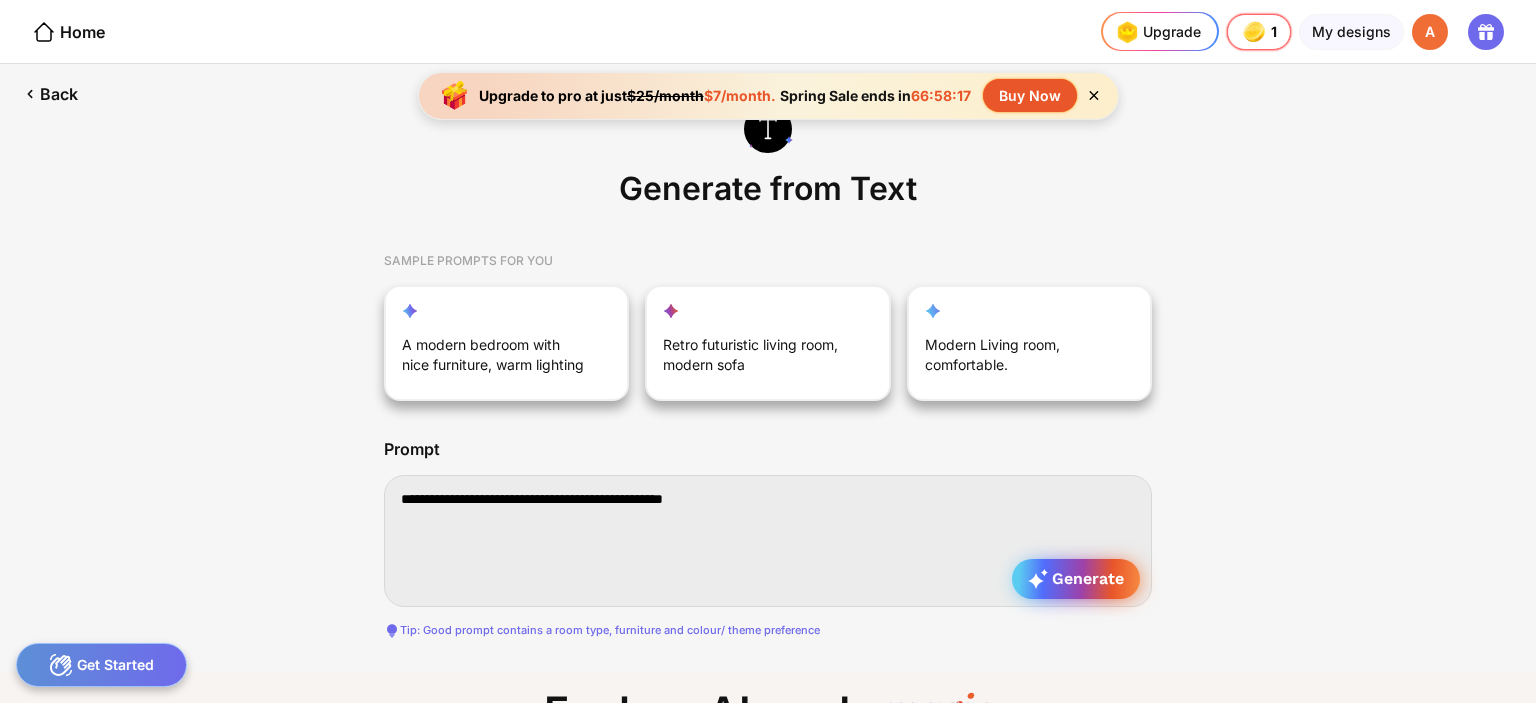 click on "Generate" at bounding box center (1076, 579) 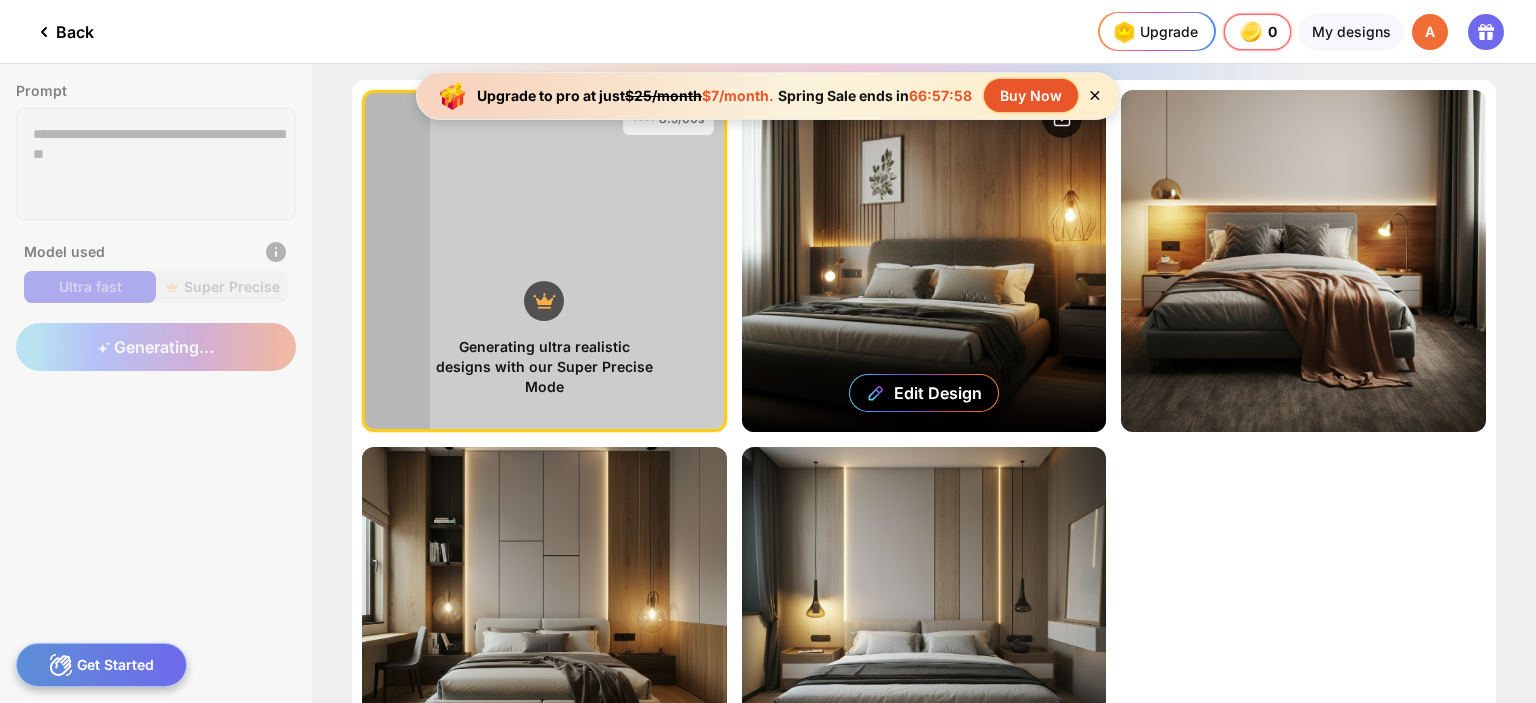 click on "Edit Design" at bounding box center [924, 261] 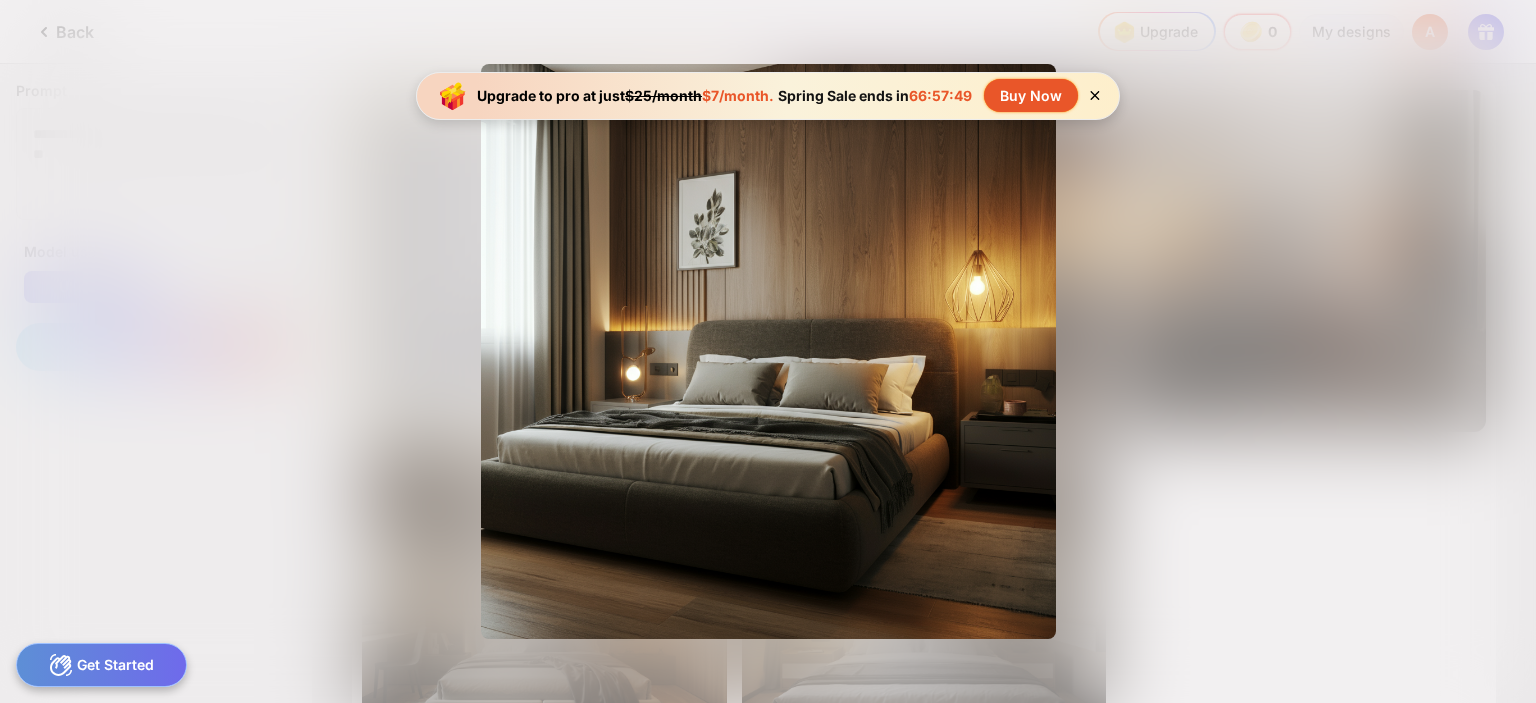 click 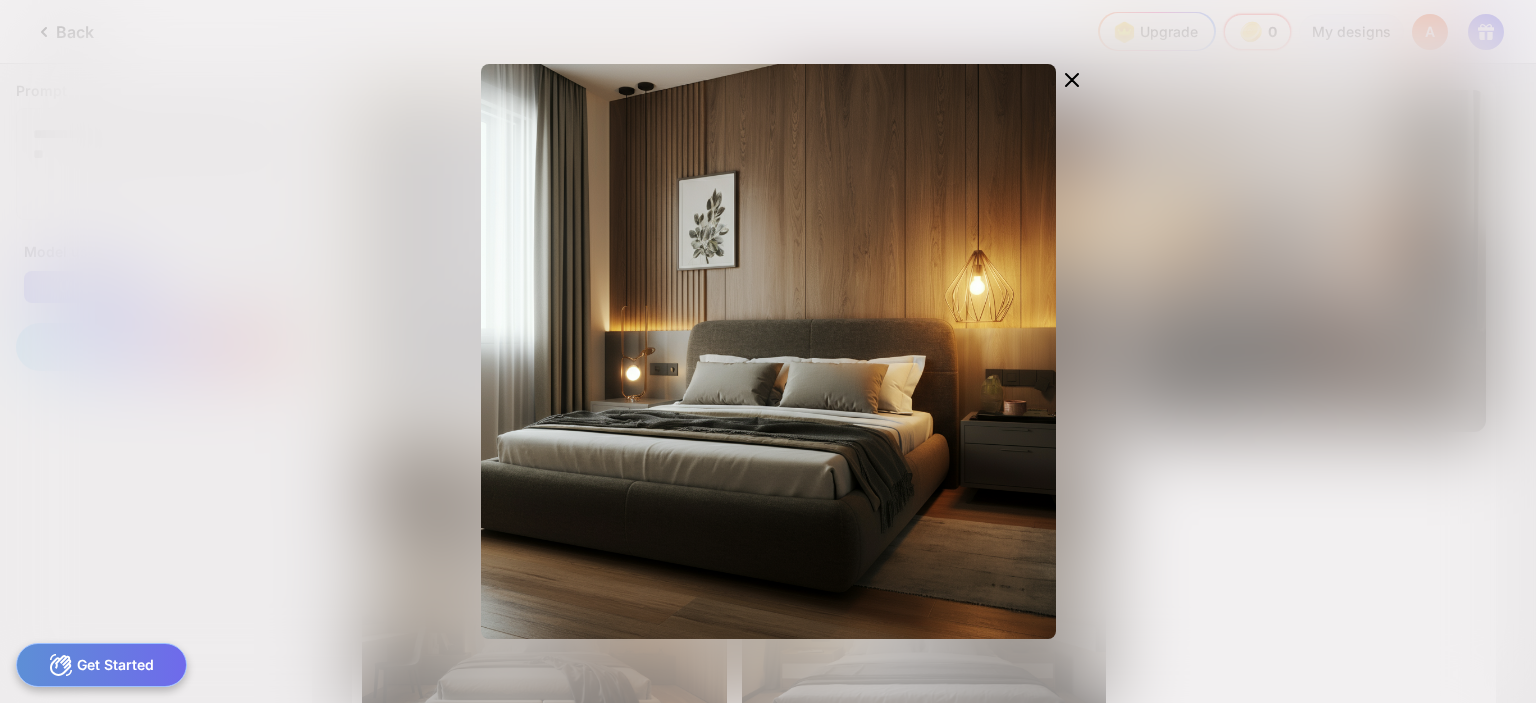 click 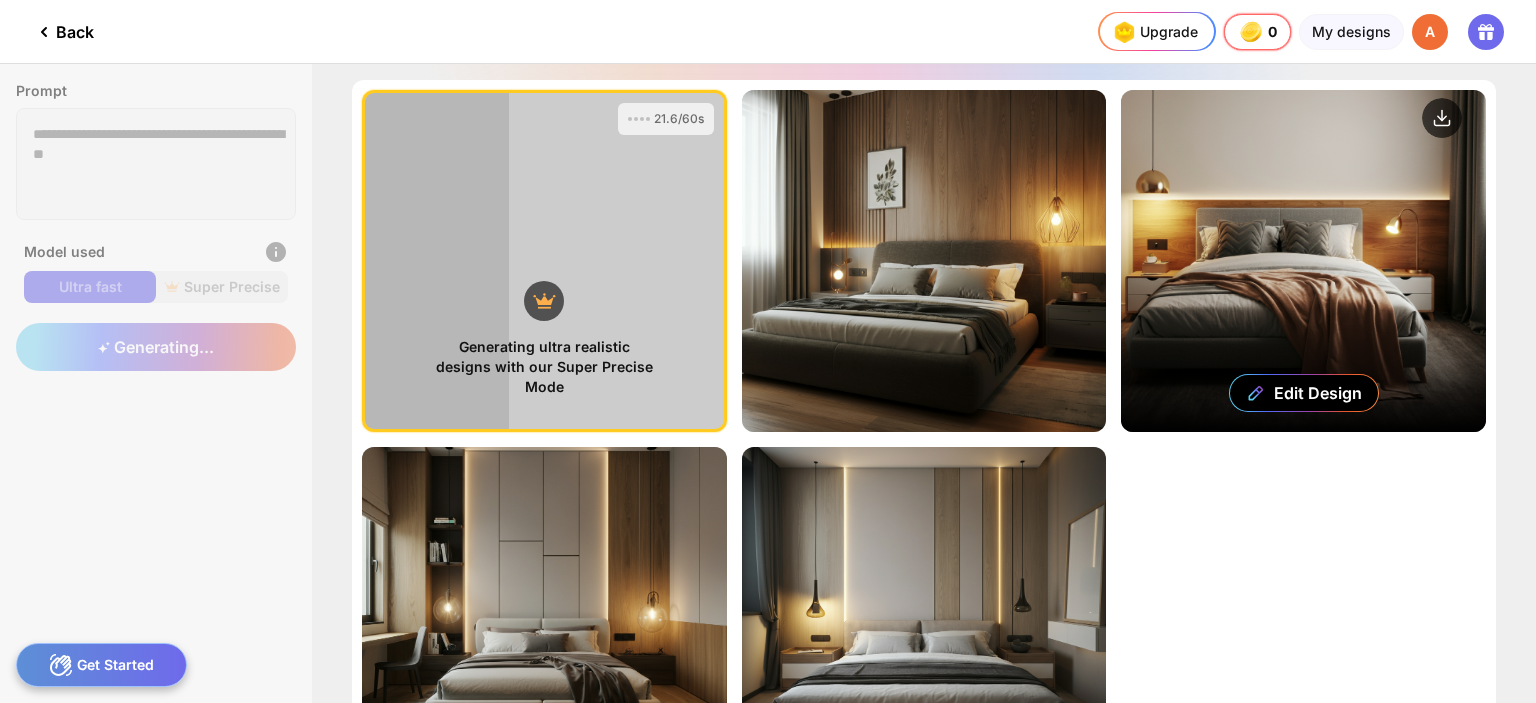 click on "Edit Design" at bounding box center (1303, 261) 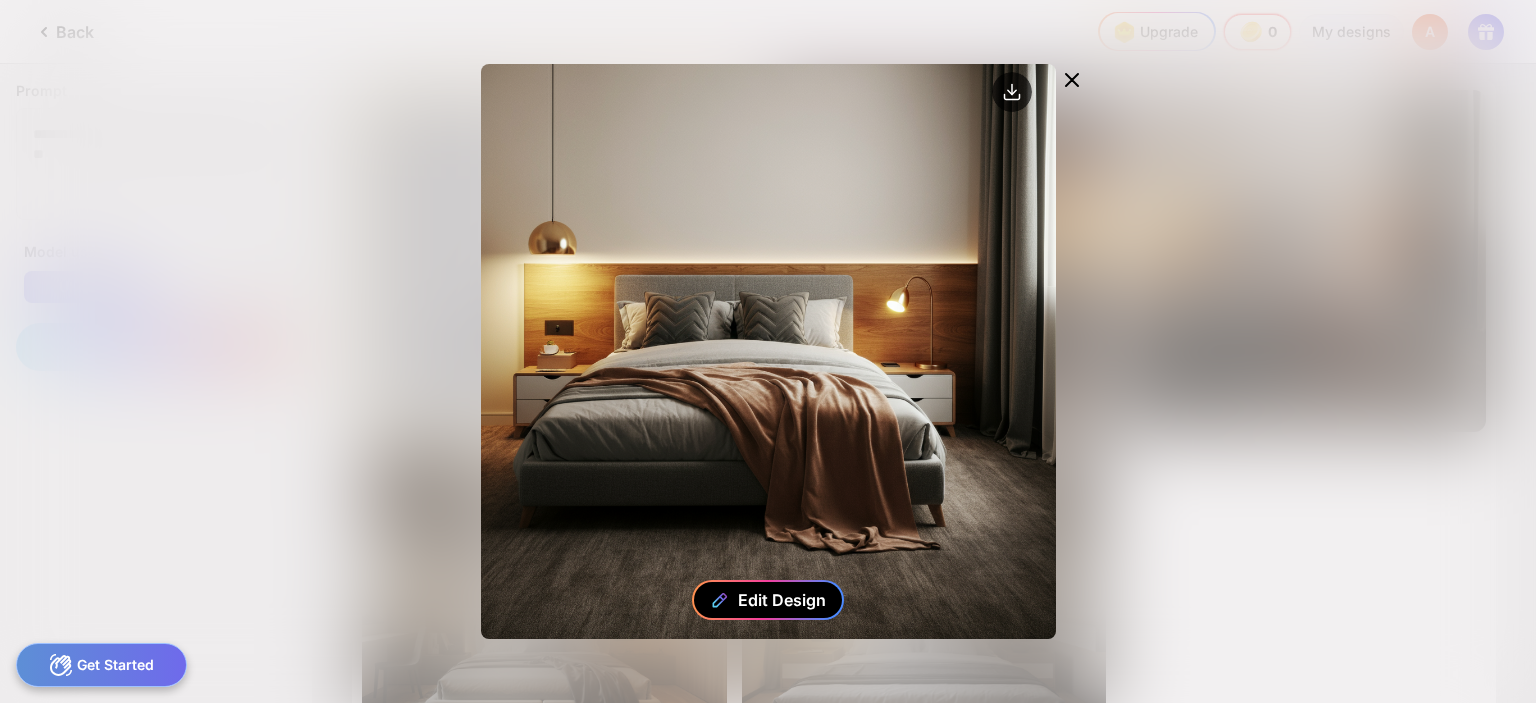 click on "Edit Design" at bounding box center (782, 600) 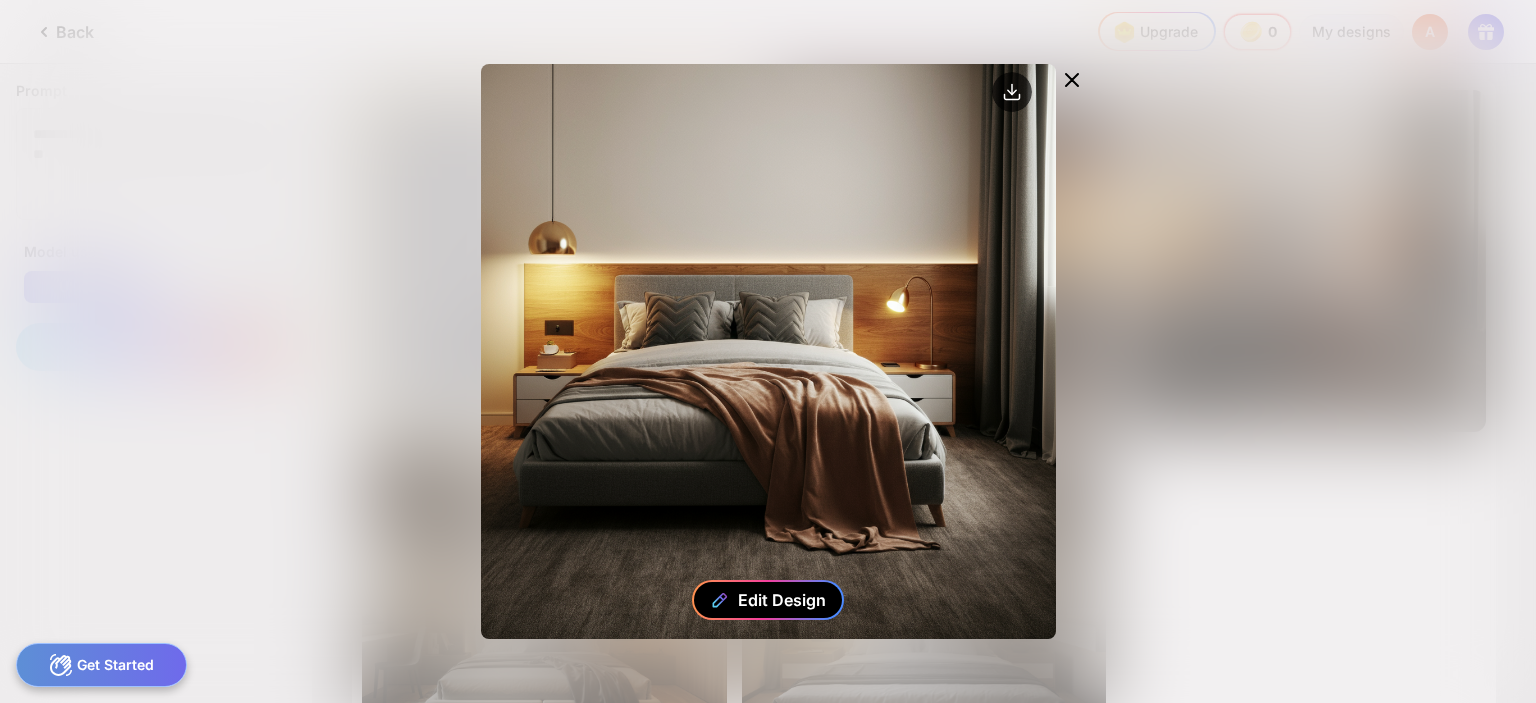 click on "Edit Design" at bounding box center (782, 600) 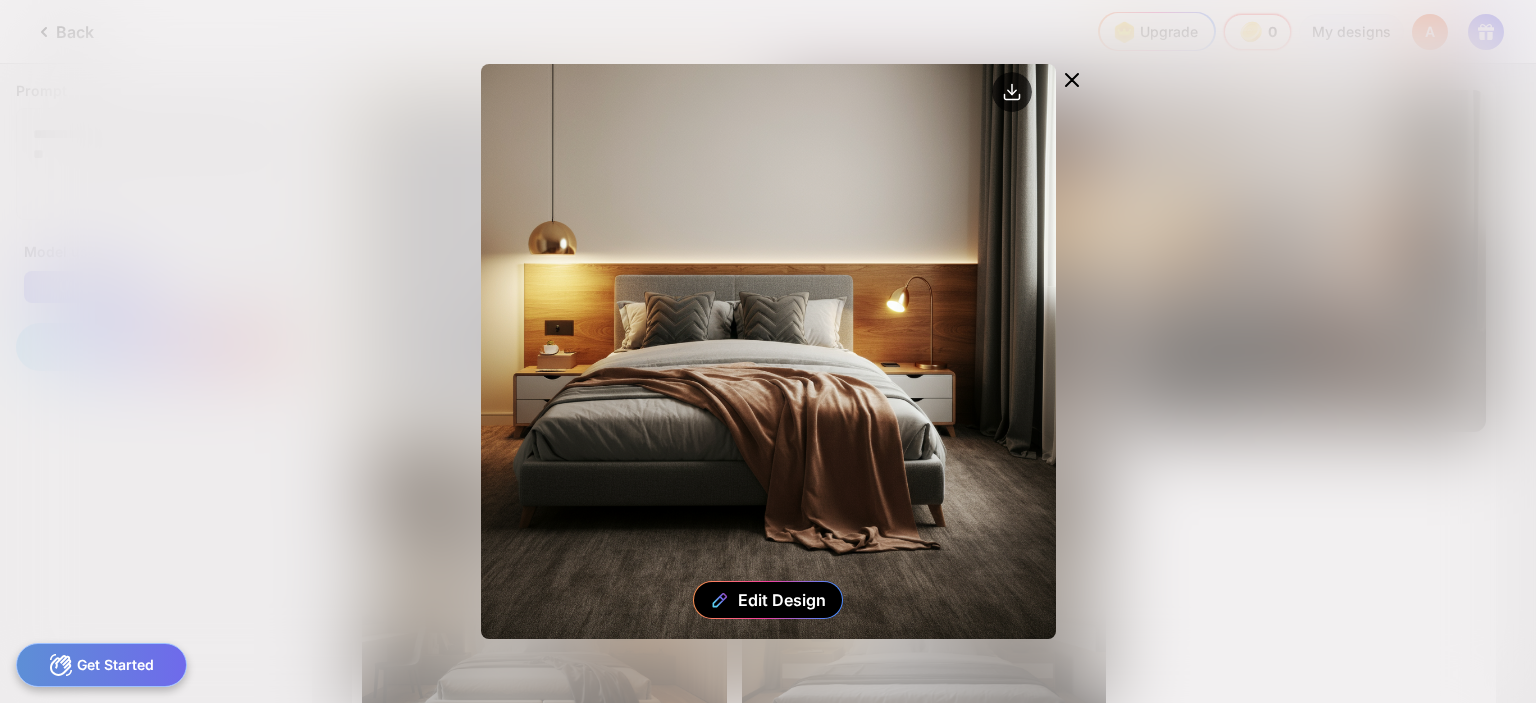 click 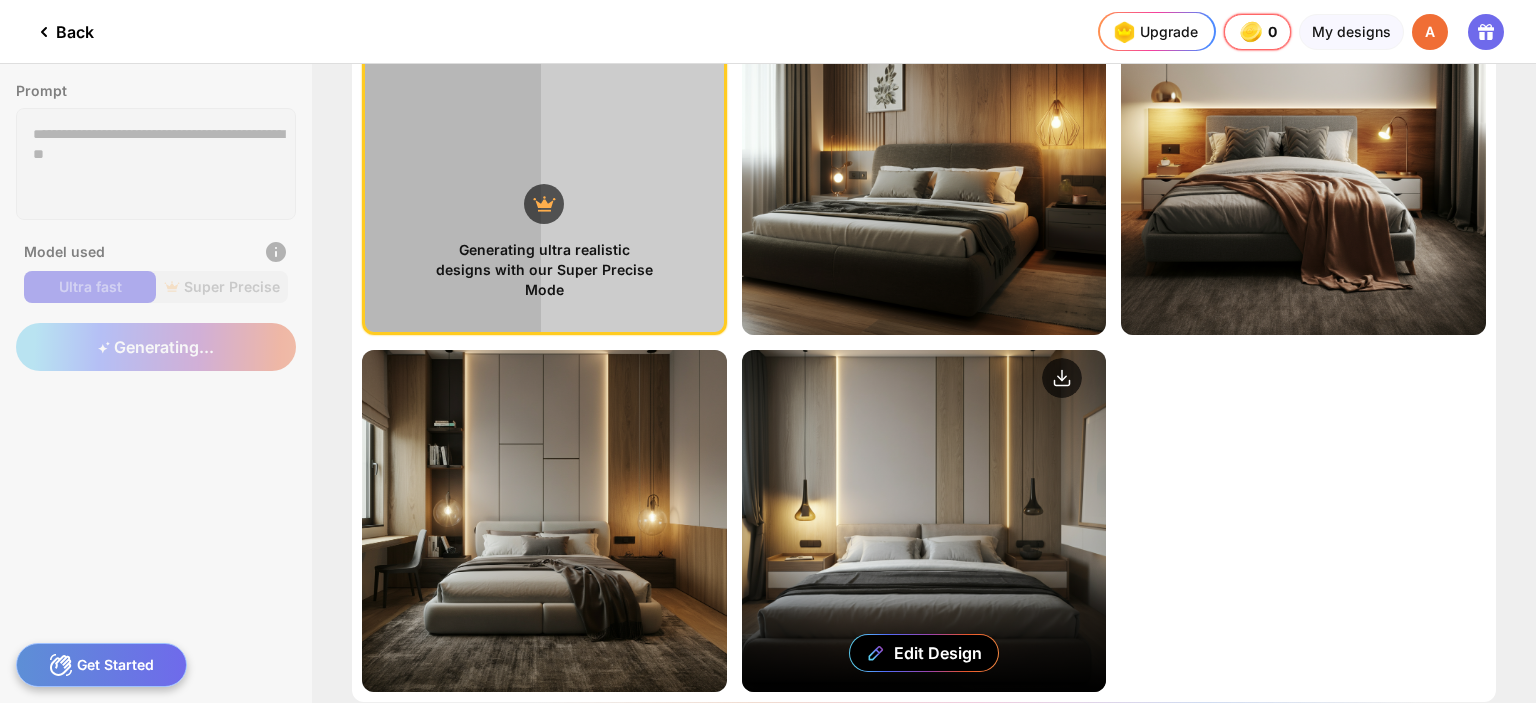 scroll, scrollTop: 194, scrollLeft: 0, axis: vertical 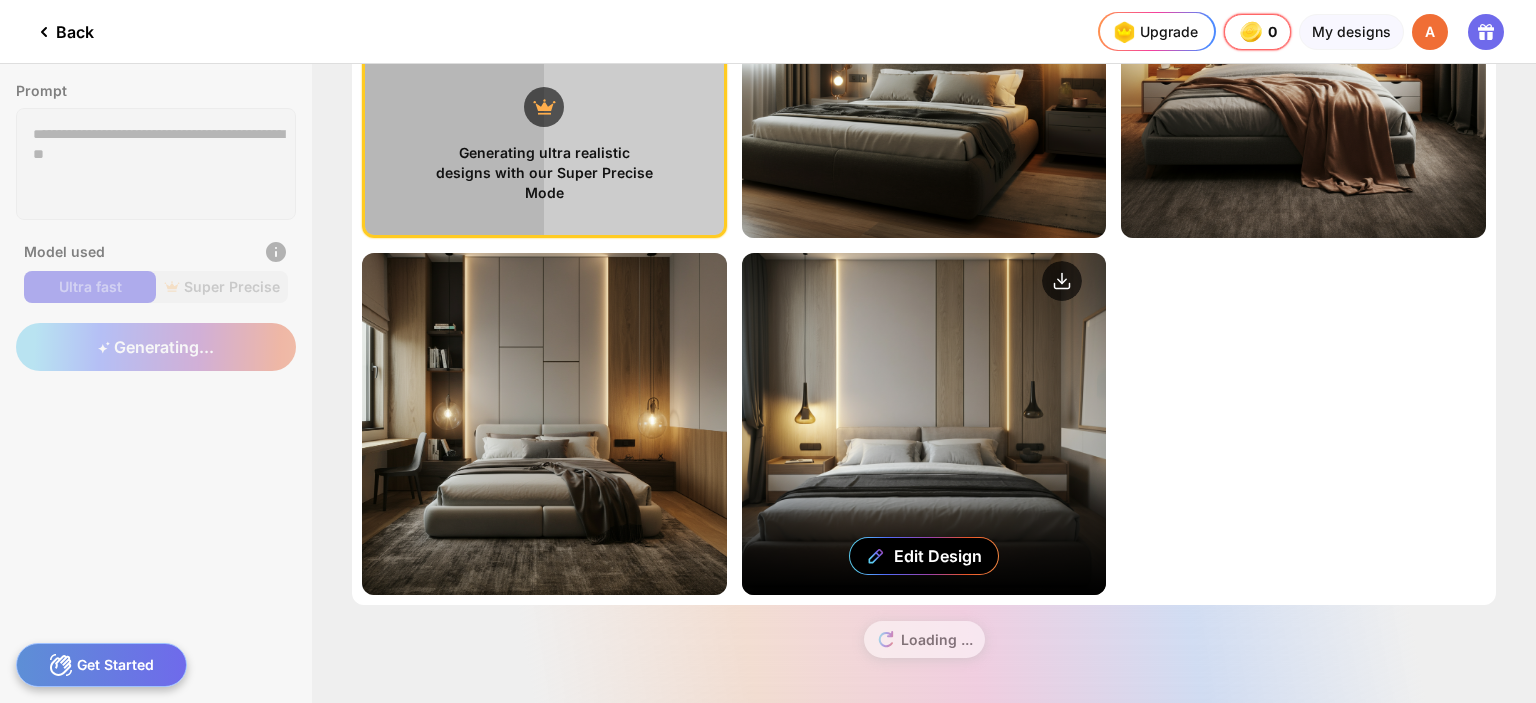 click on "Edit Design" at bounding box center (924, 424) 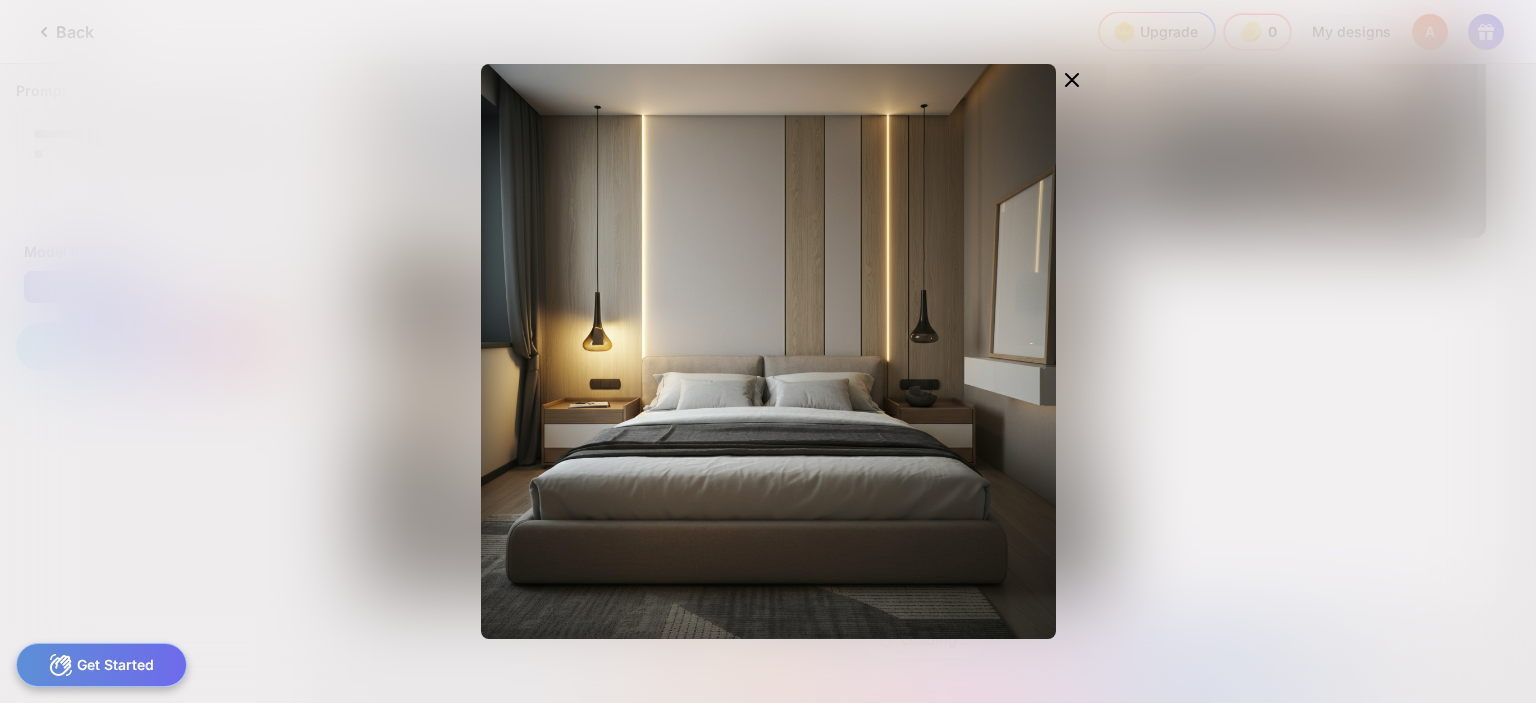 click 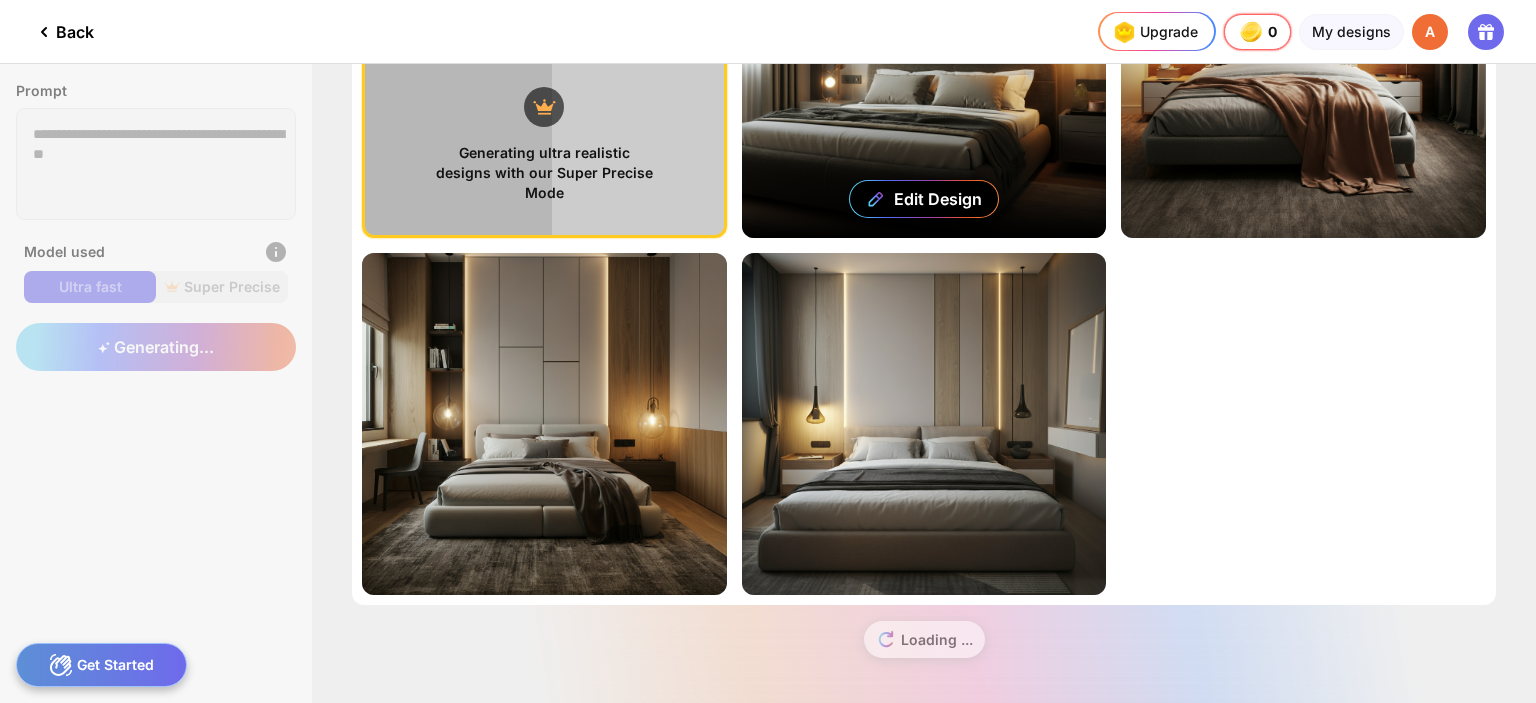 click on "Edit Design" at bounding box center [924, 67] 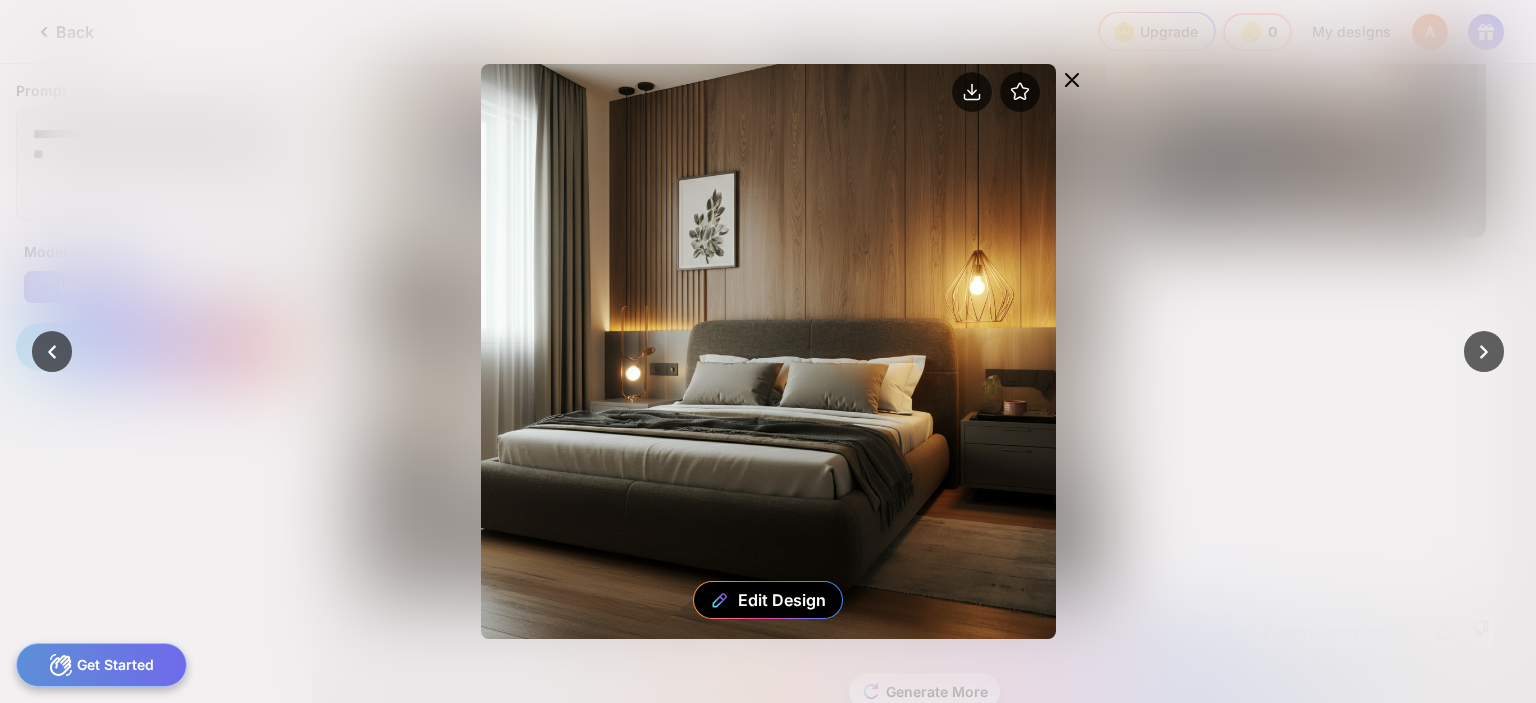 click 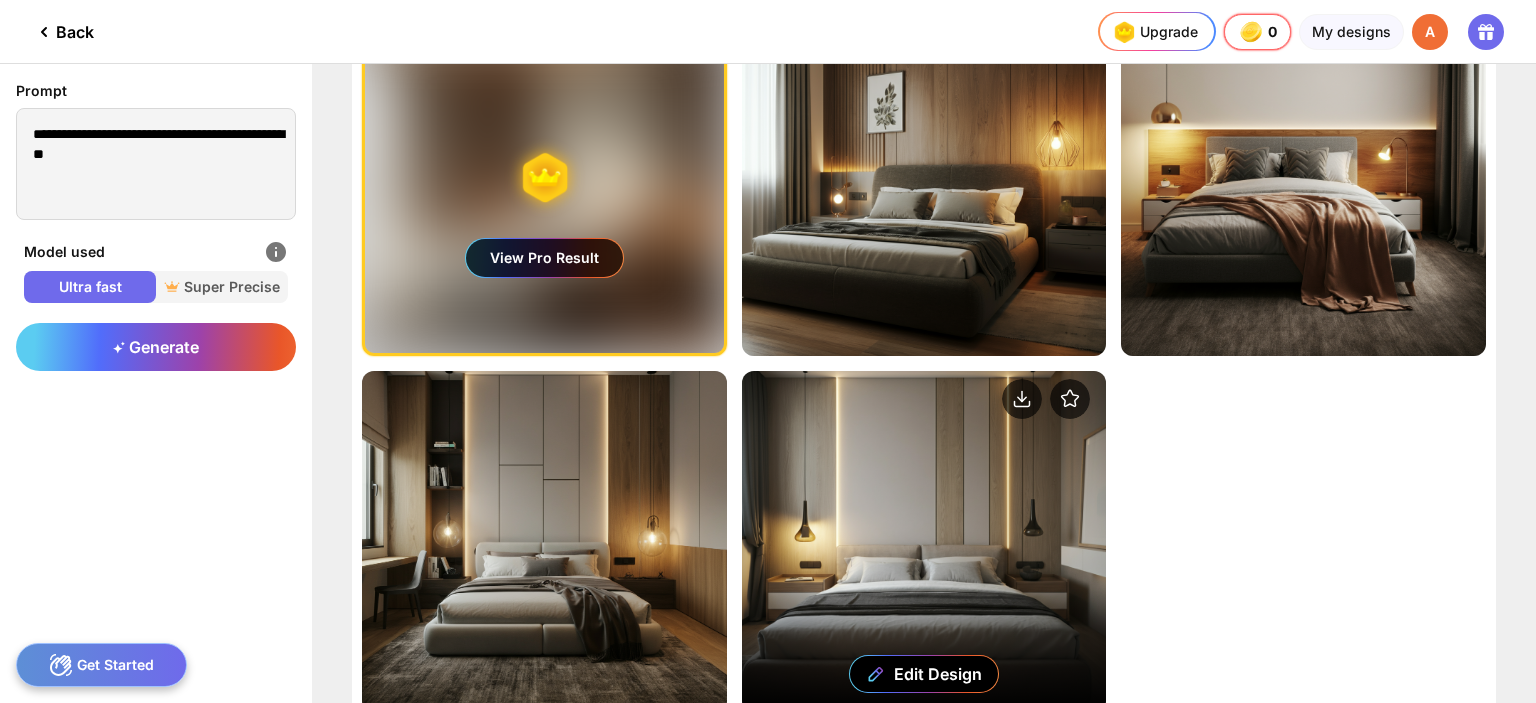 scroll, scrollTop: 0, scrollLeft: 0, axis: both 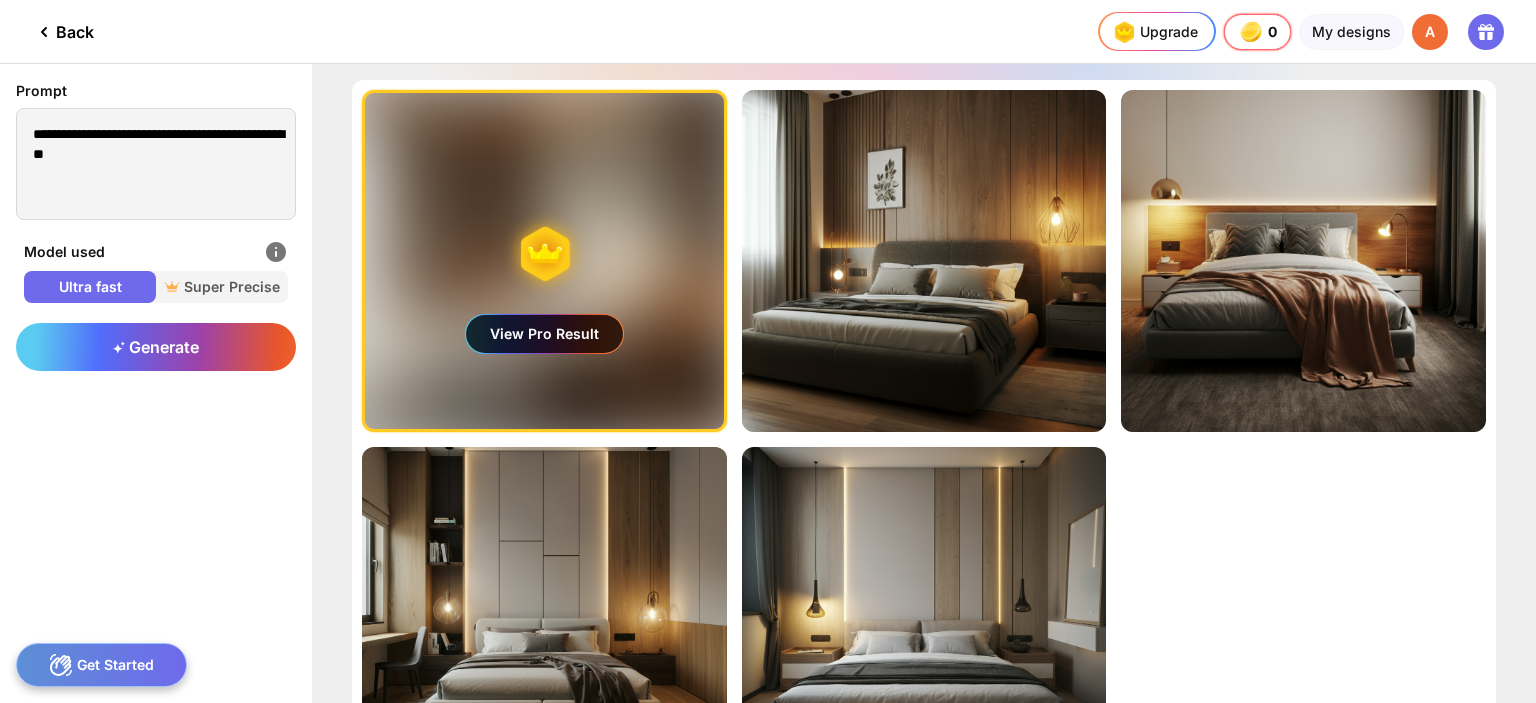 click on "View Pro Result" at bounding box center [544, 334] 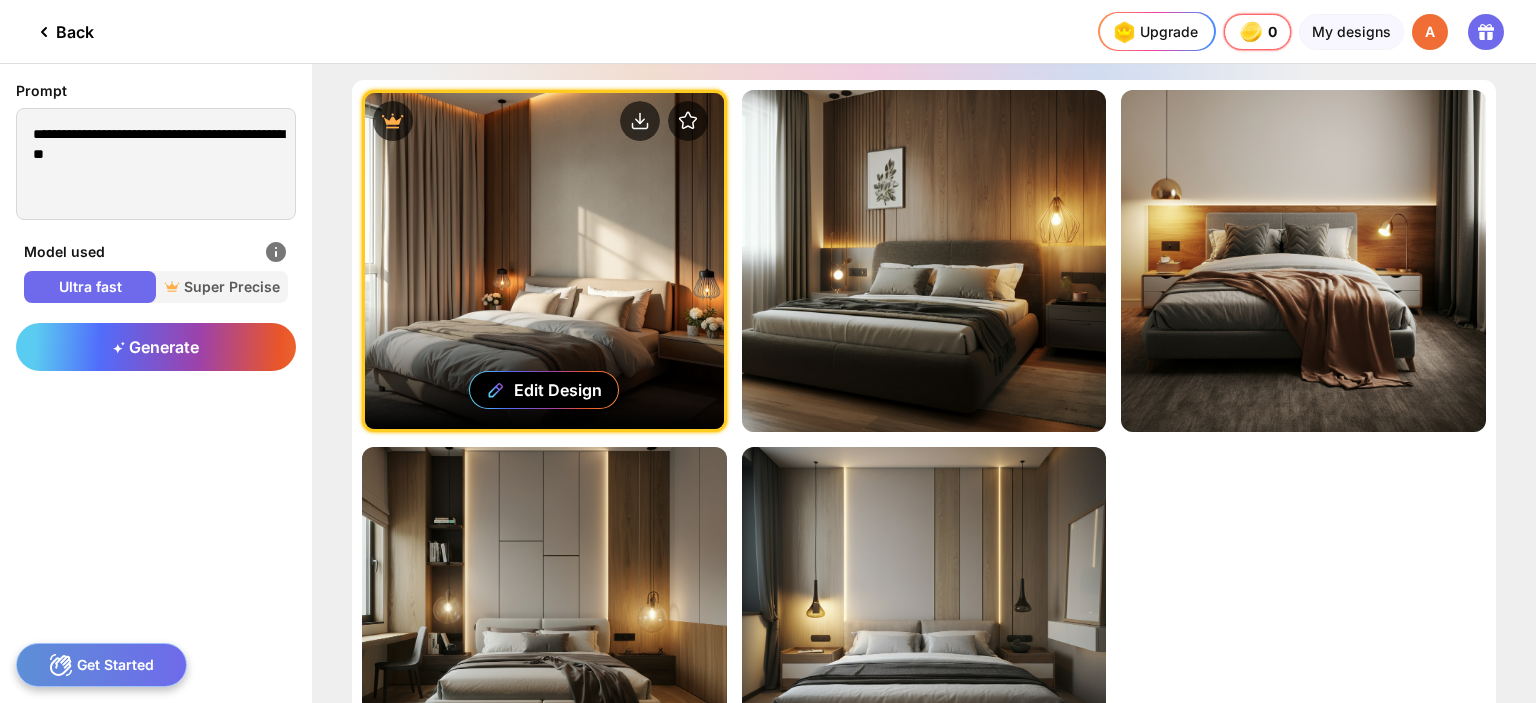 click on "Edit Design" at bounding box center (544, 261) 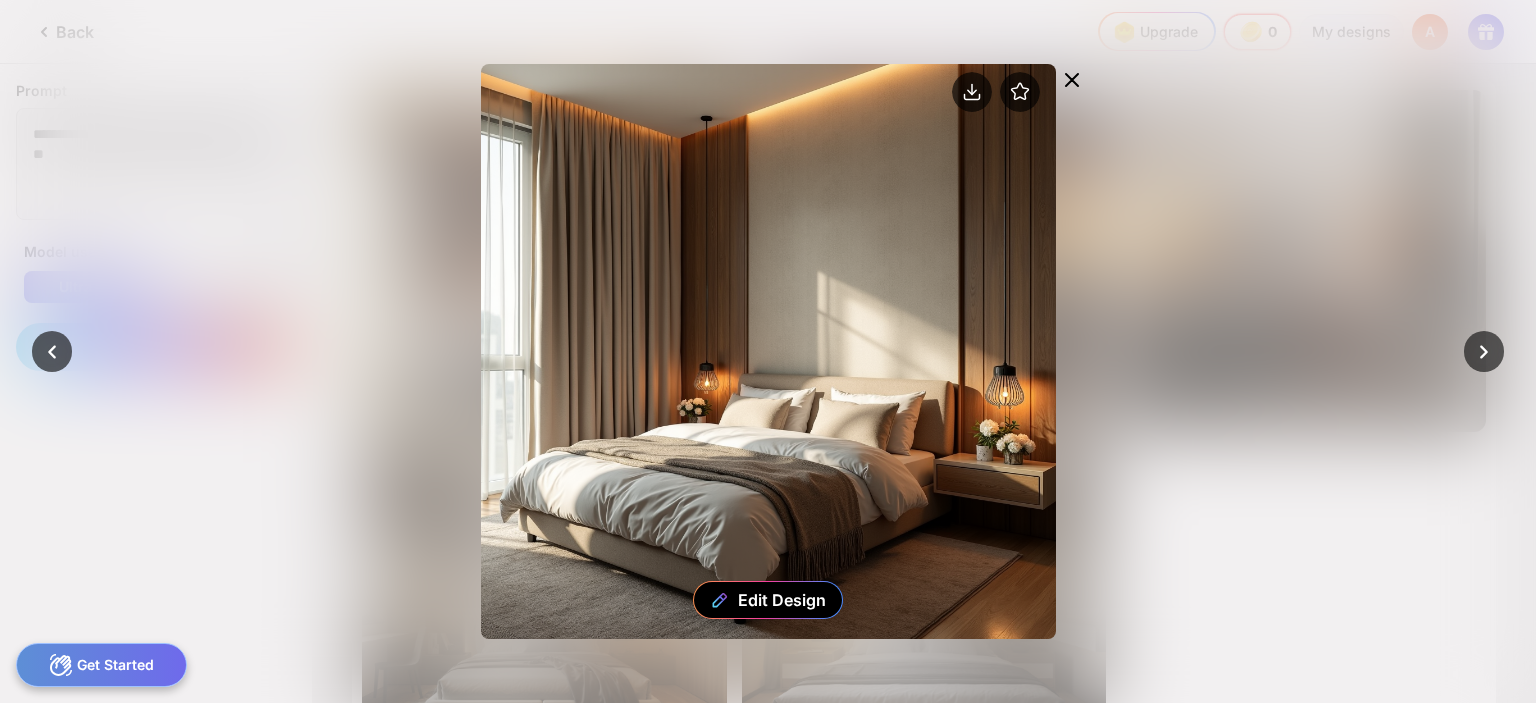 click 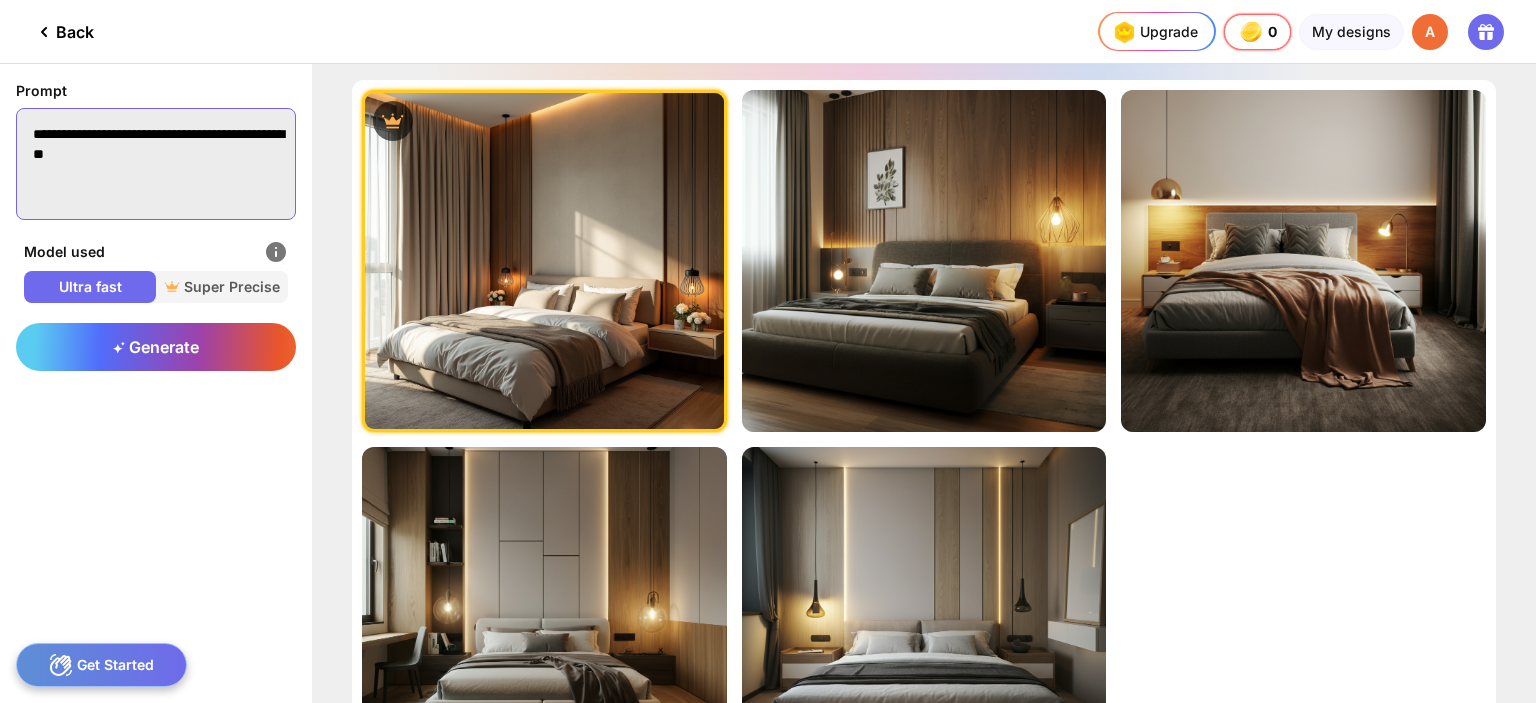 click on "**********" at bounding box center [156, 164] 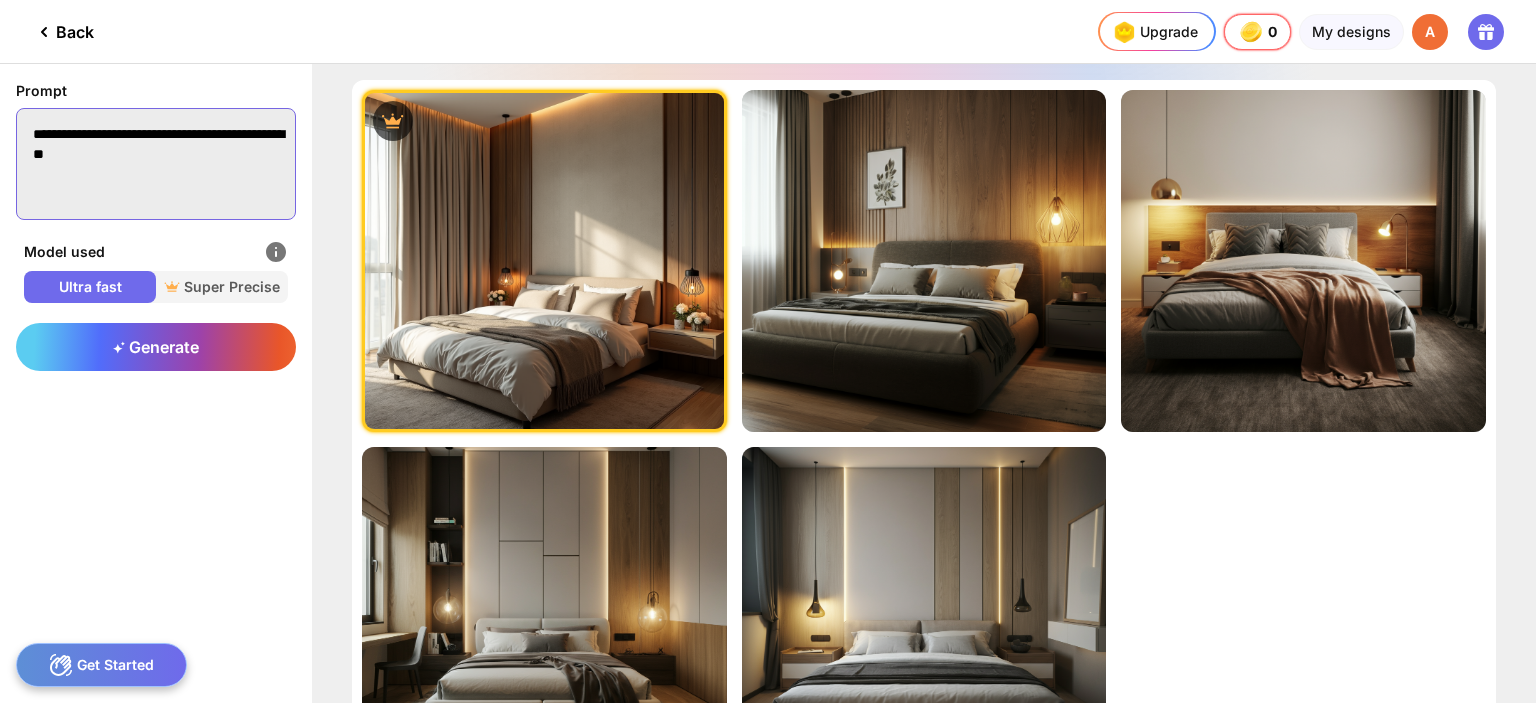 click on "**********" at bounding box center (156, 164) 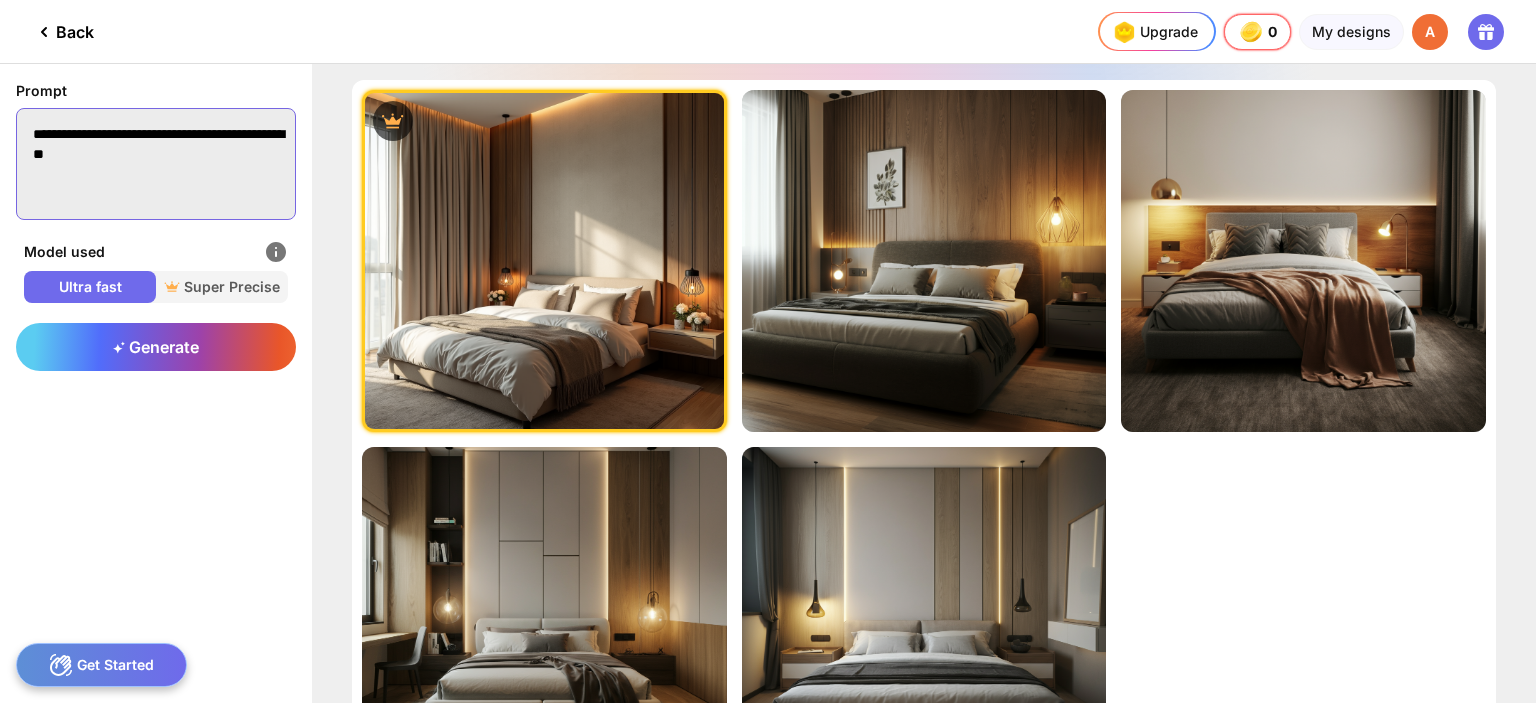 click on "**********" at bounding box center (156, 164) 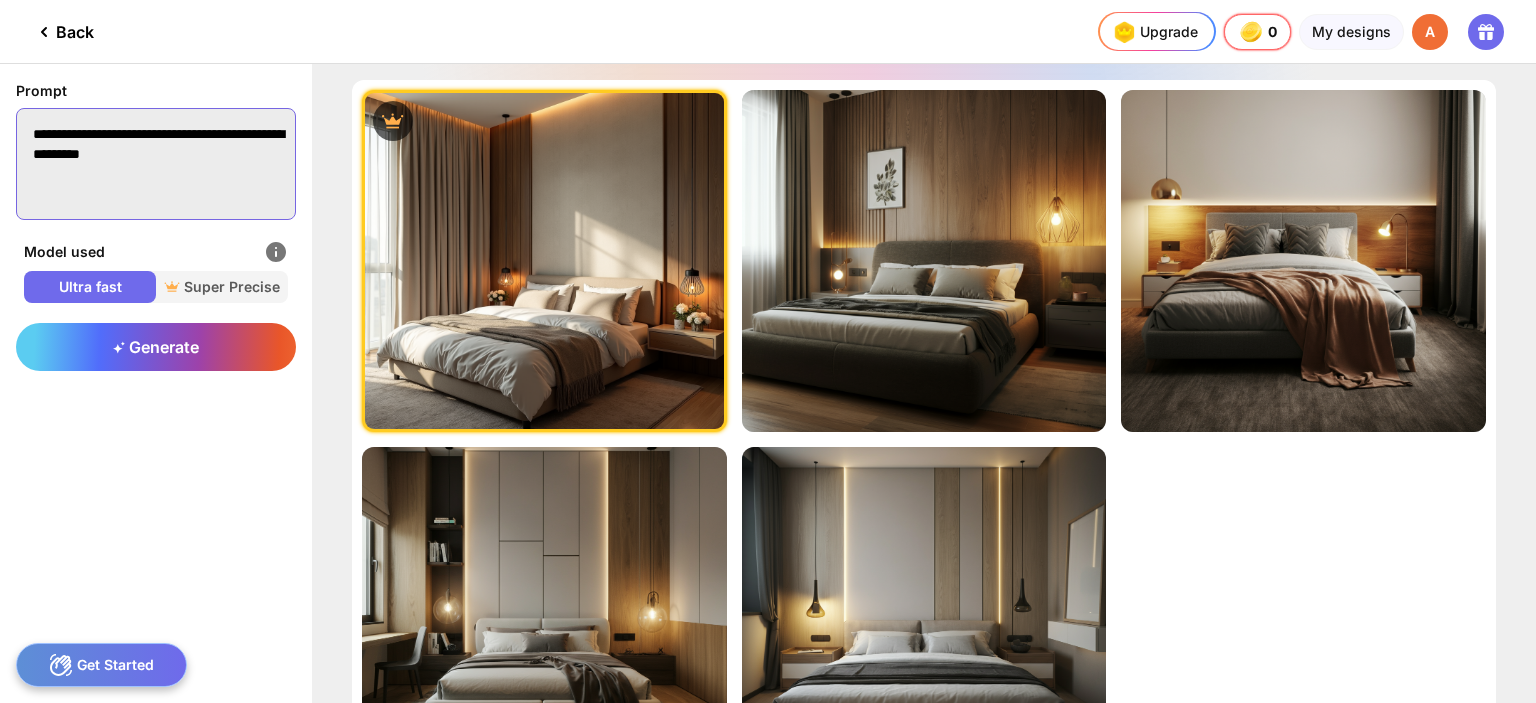 click on "**********" at bounding box center [156, 164] 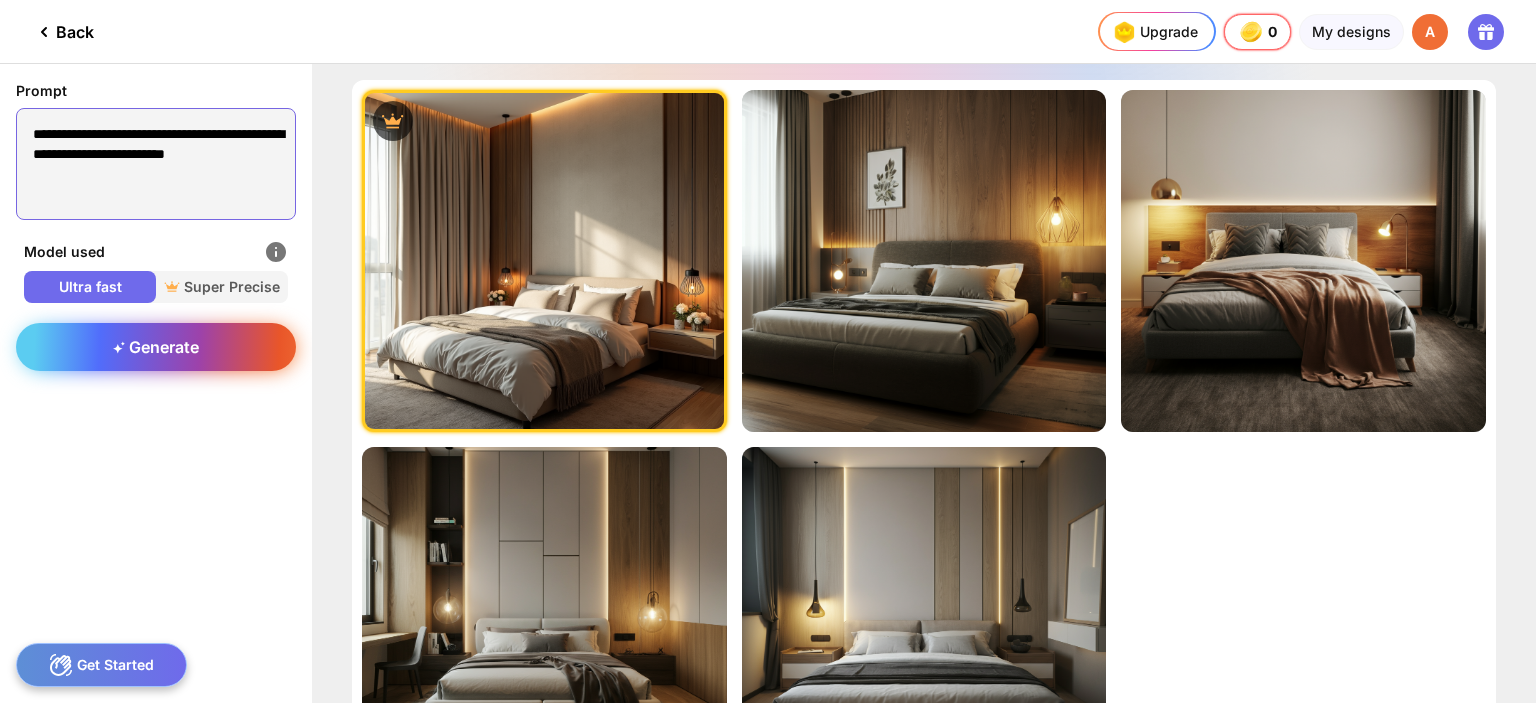 type on "**********" 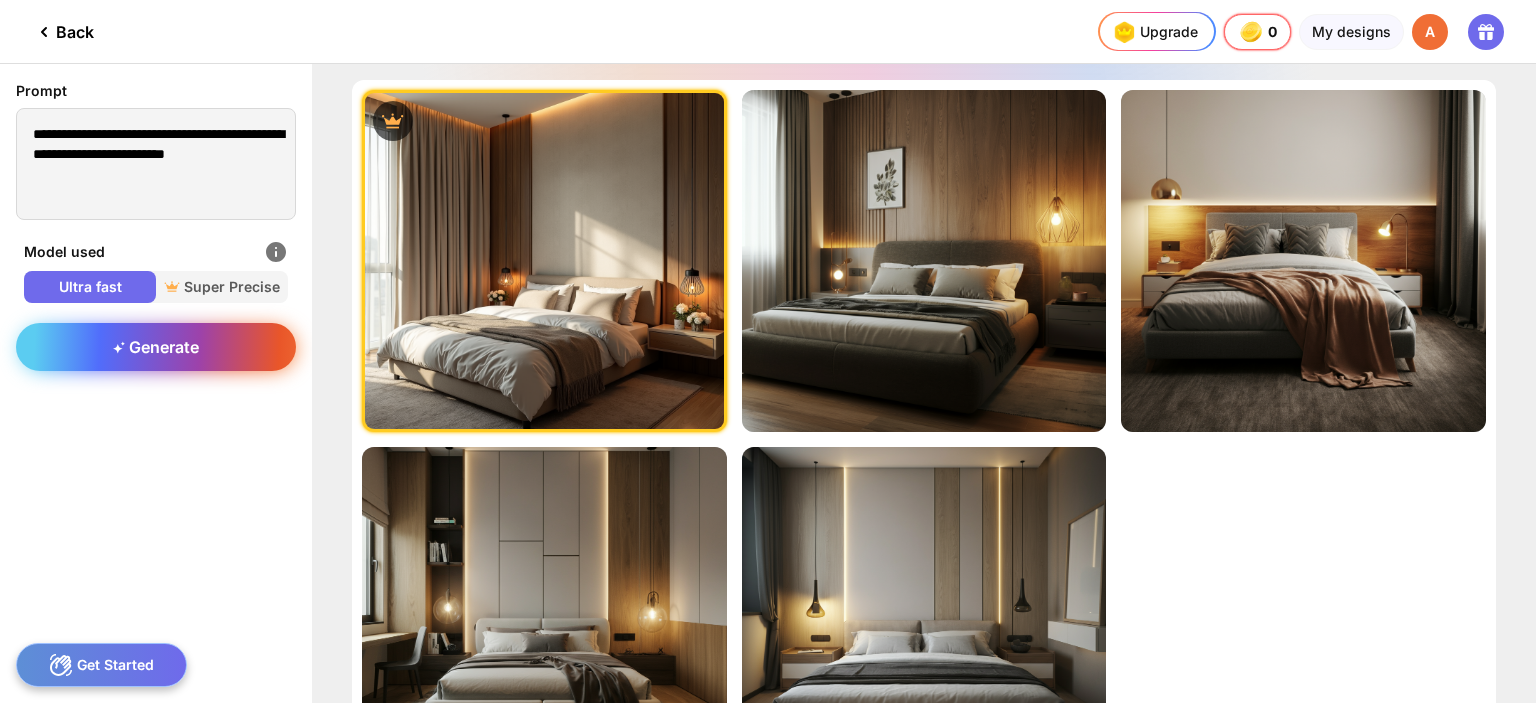 click on "Generate" at bounding box center (156, 347) 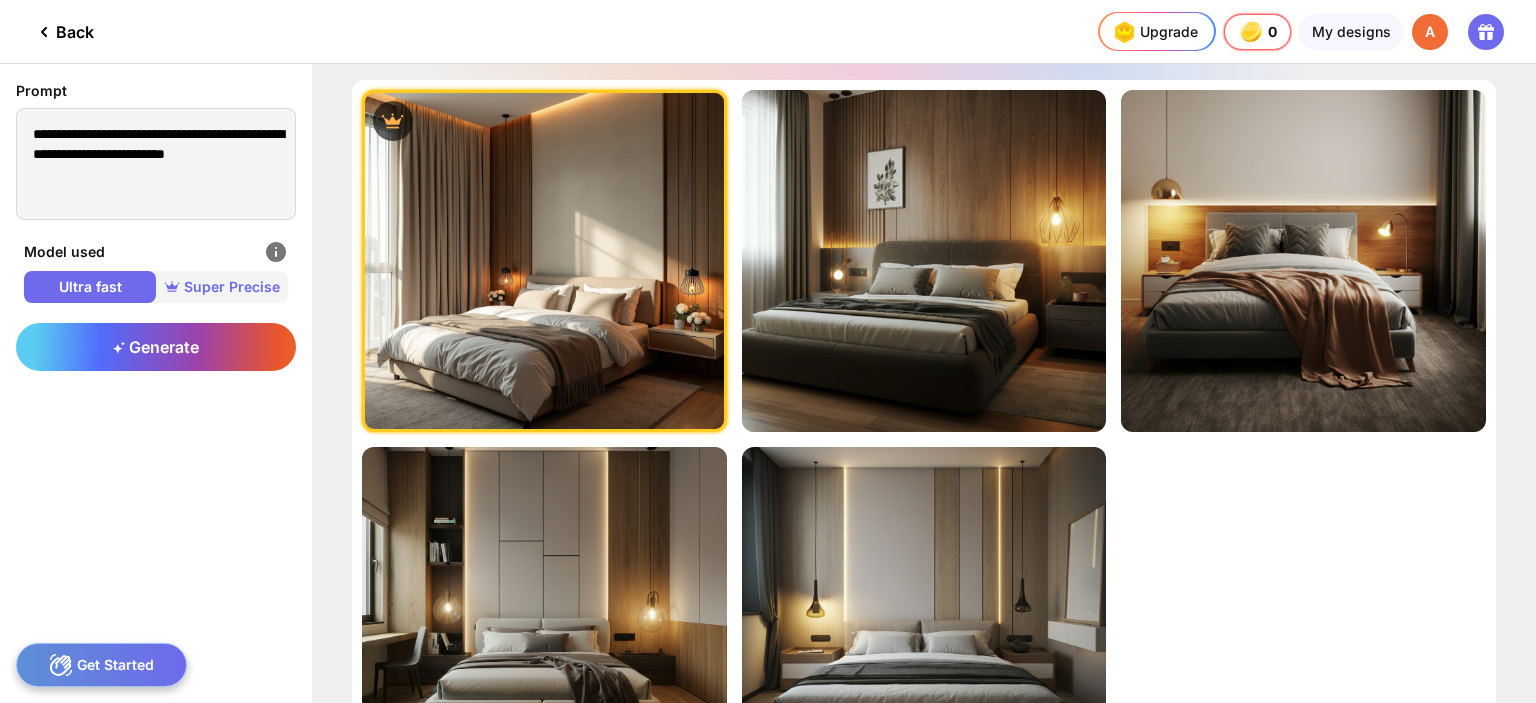 click on "Super Precise" at bounding box center [222, 287] 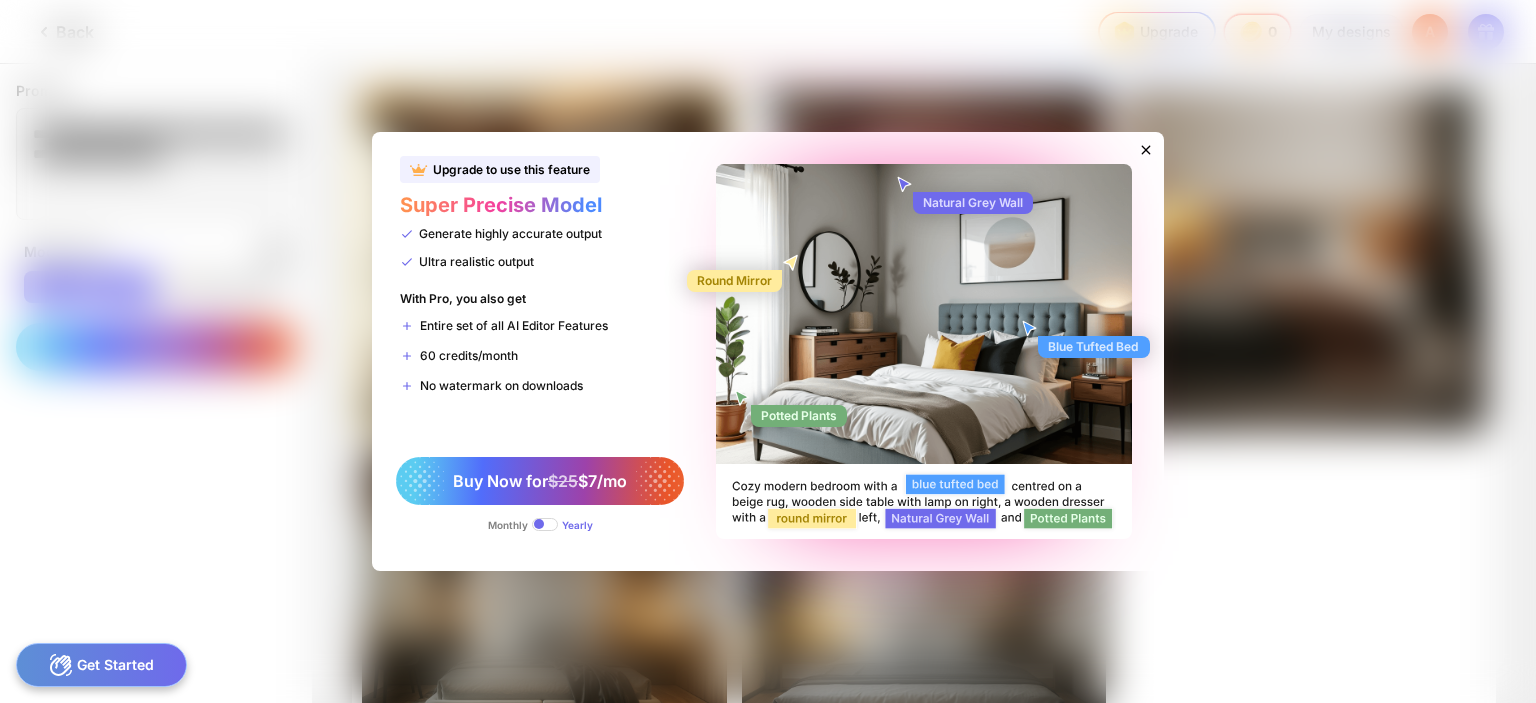 click at bounding box center (545, 524) 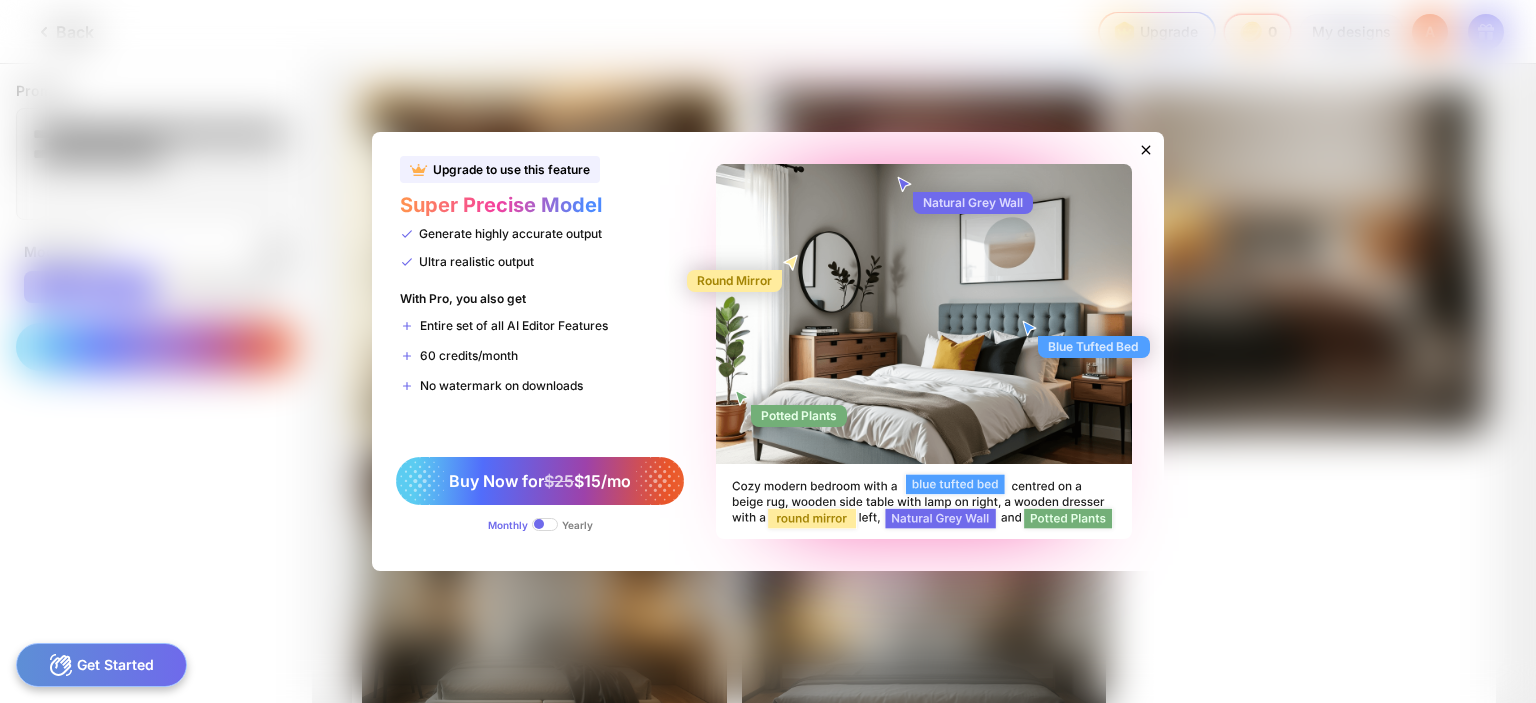 click 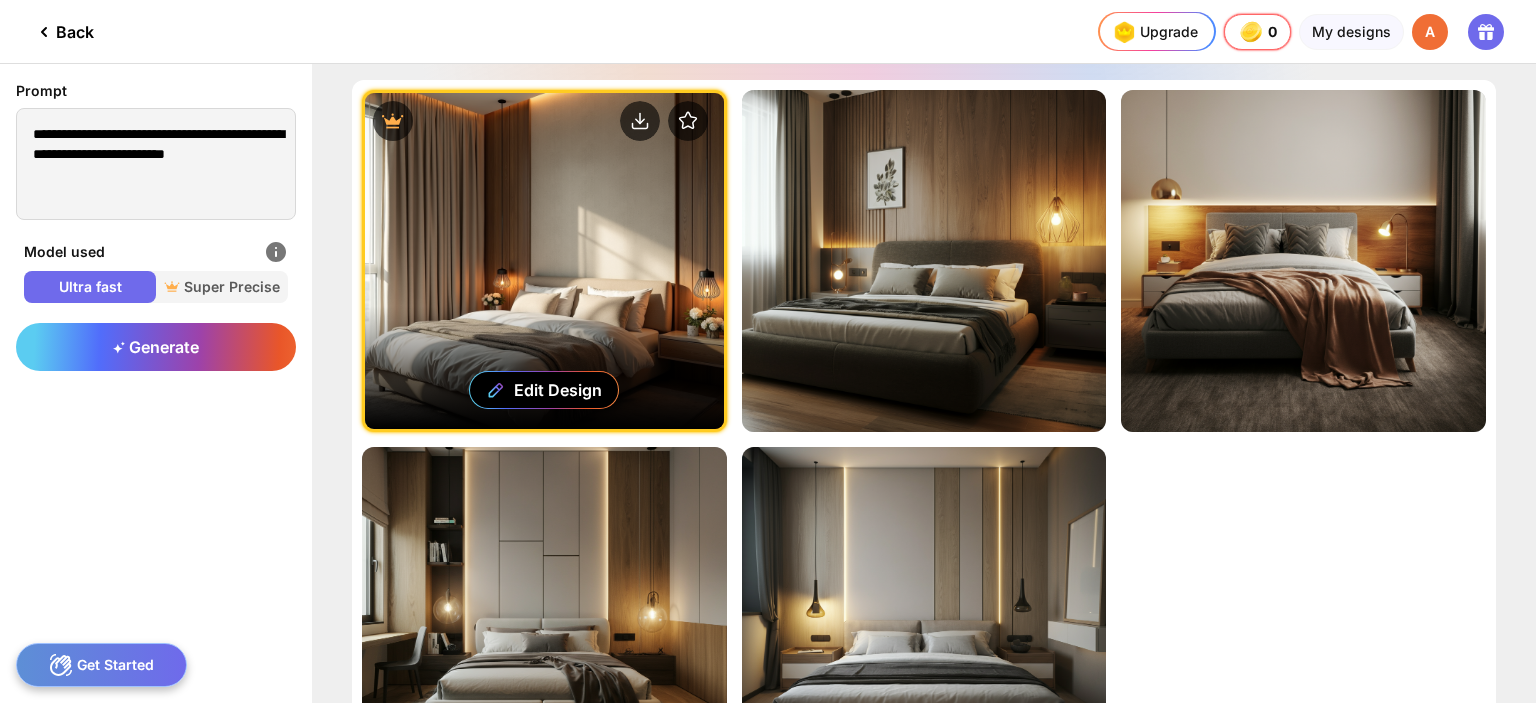 click on "Edit Design" at bounding box center [544, 261] 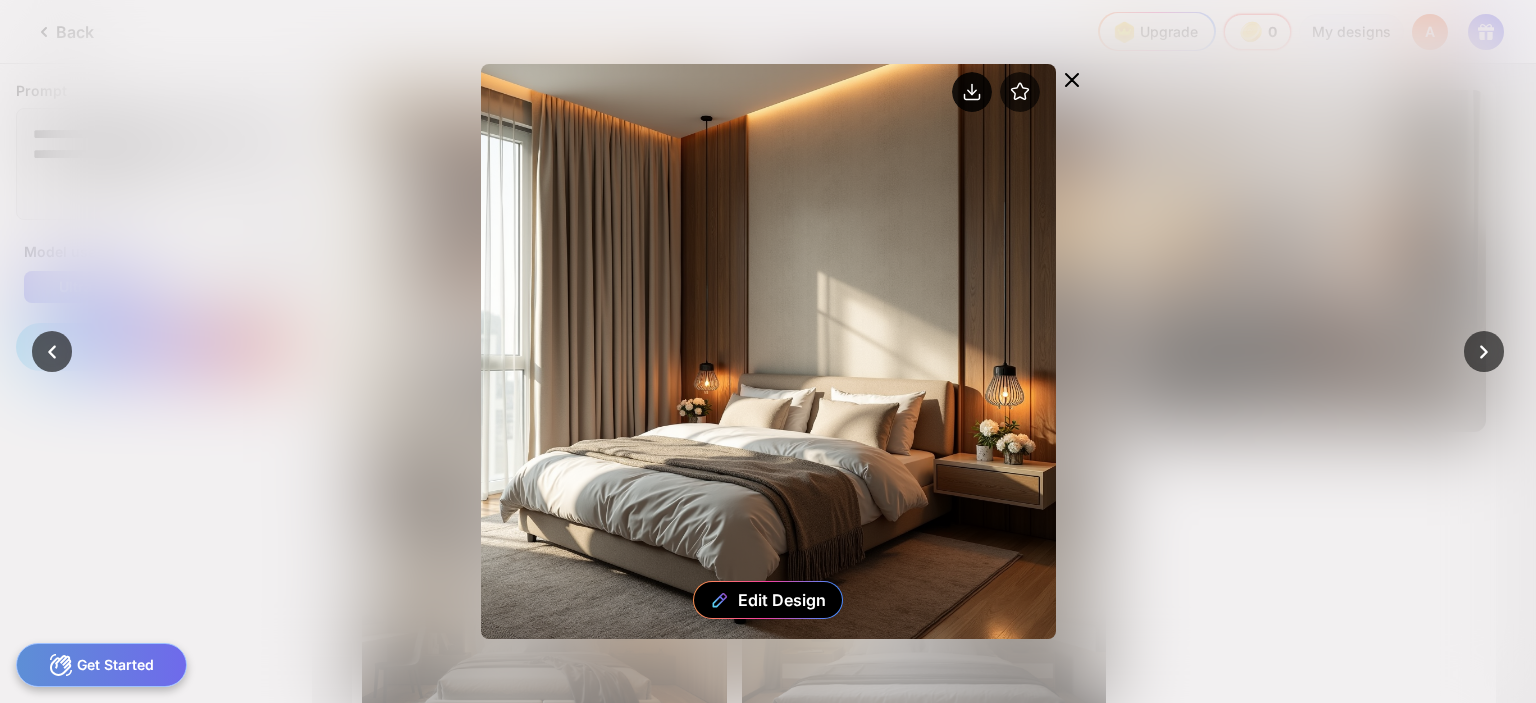 click 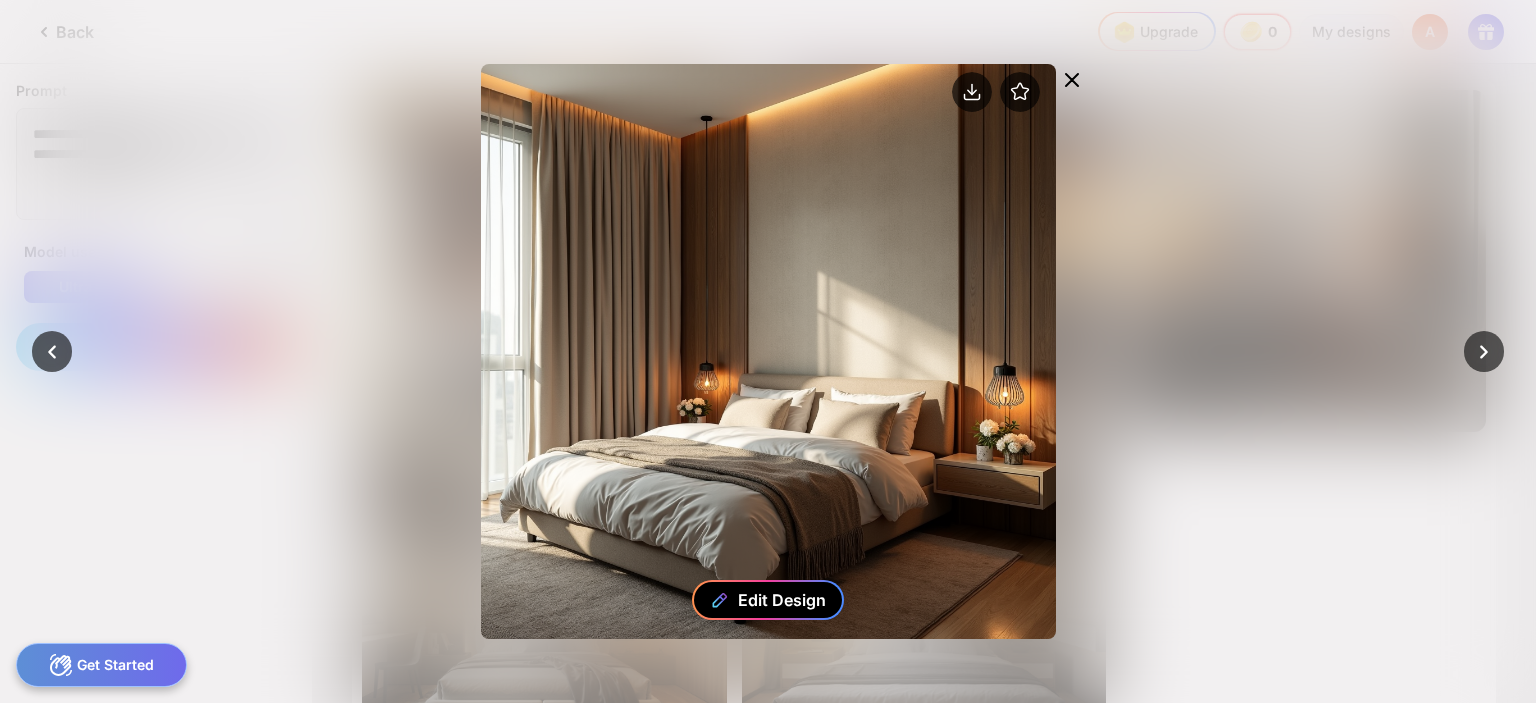click on "Edit Design" at bounding box center [768, 600] 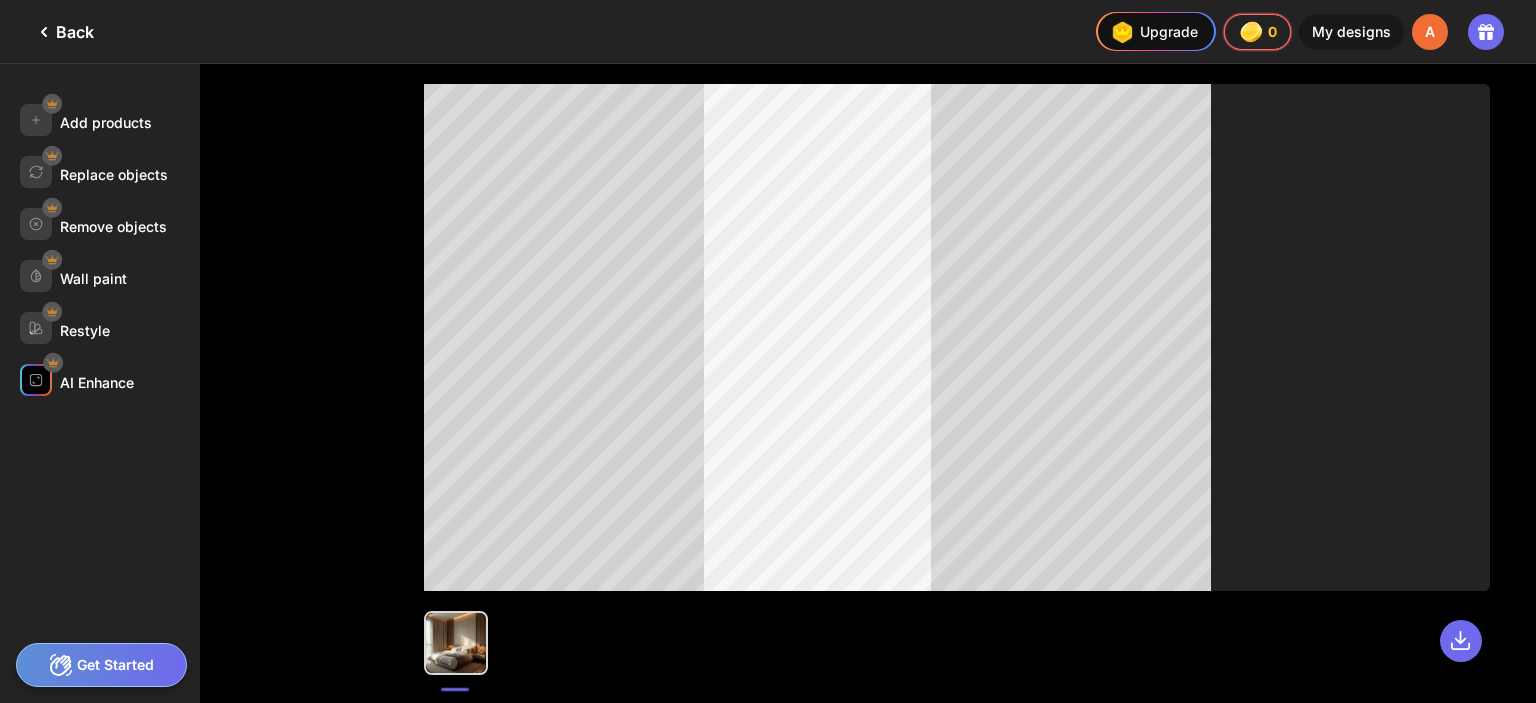 click on "AI Enhance" at bounding box center (97, 382) 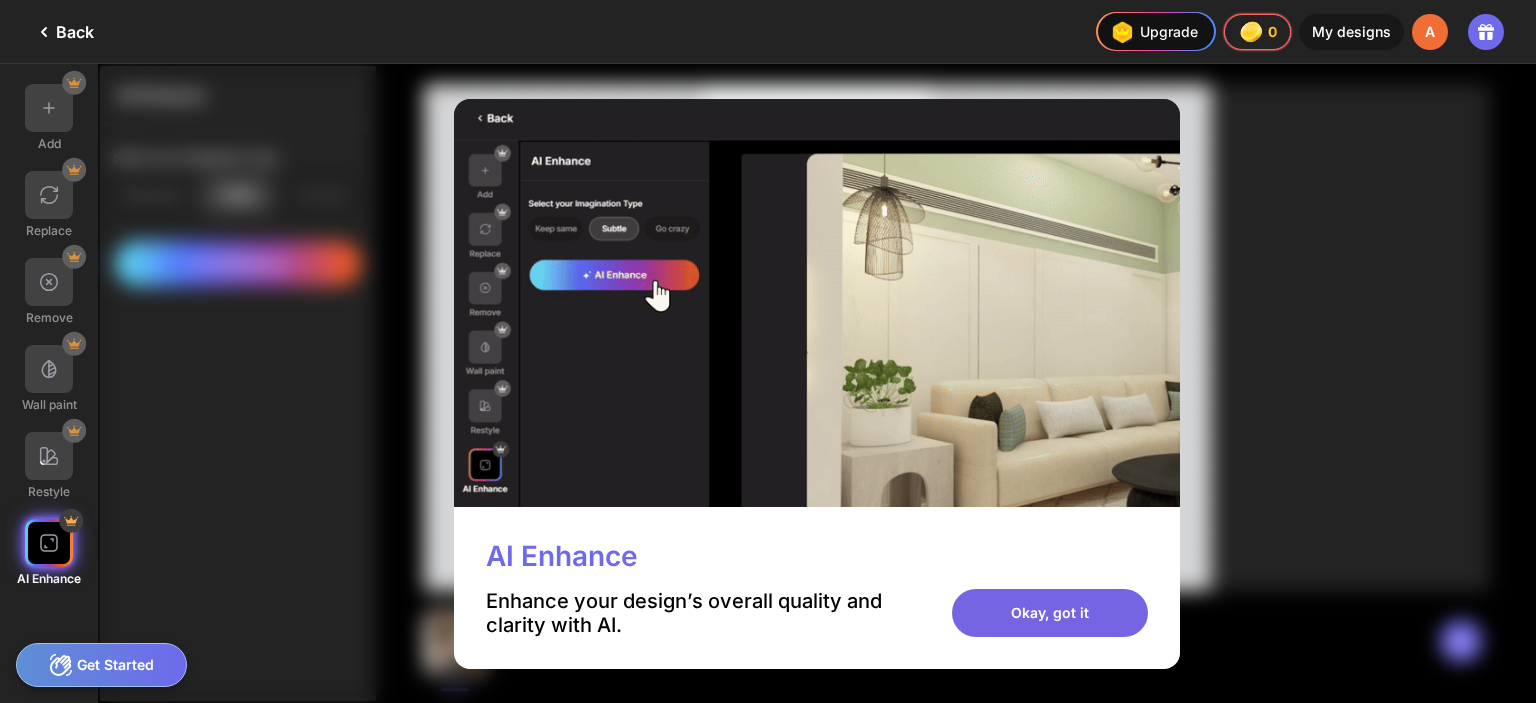 click on "Okay, got it" at bounding box center (1050, 613) 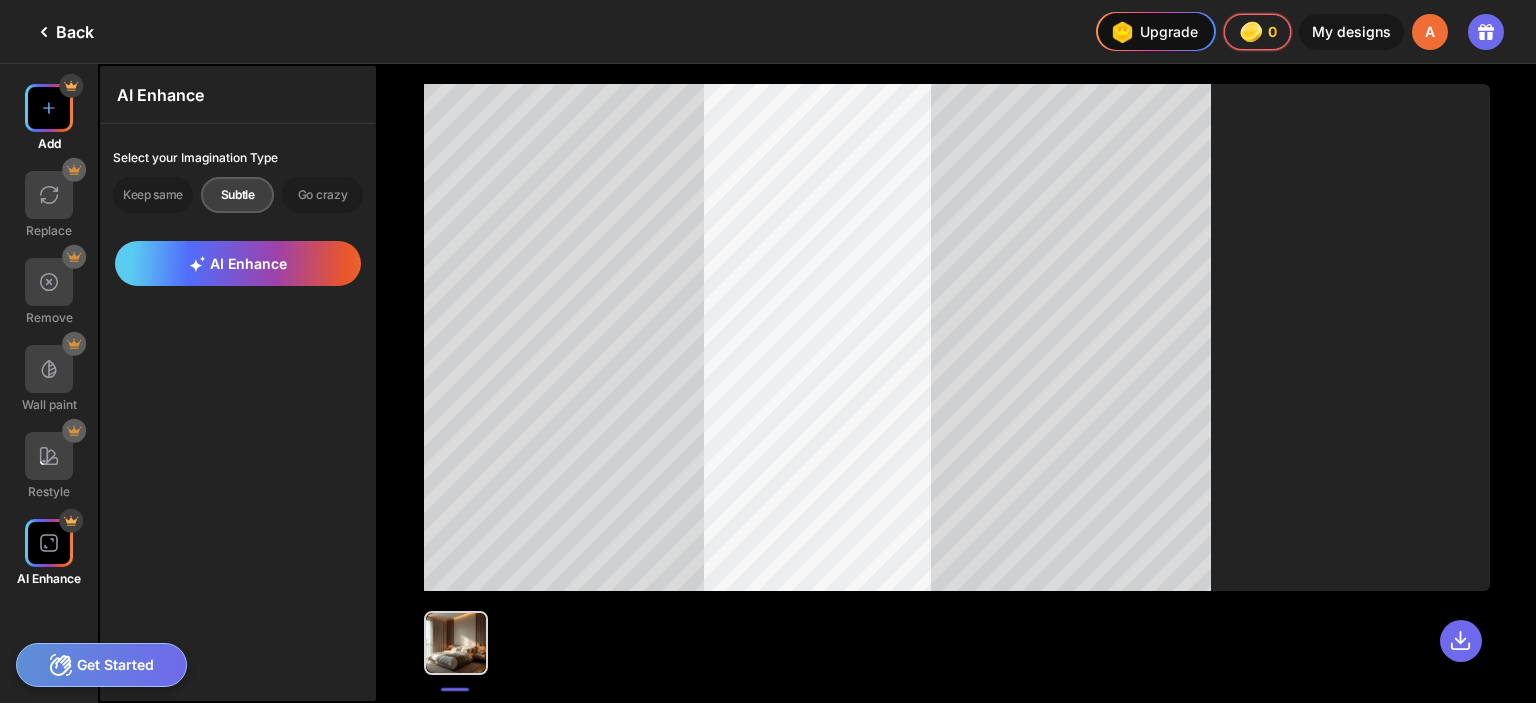 click at bounding box center [49, 108] 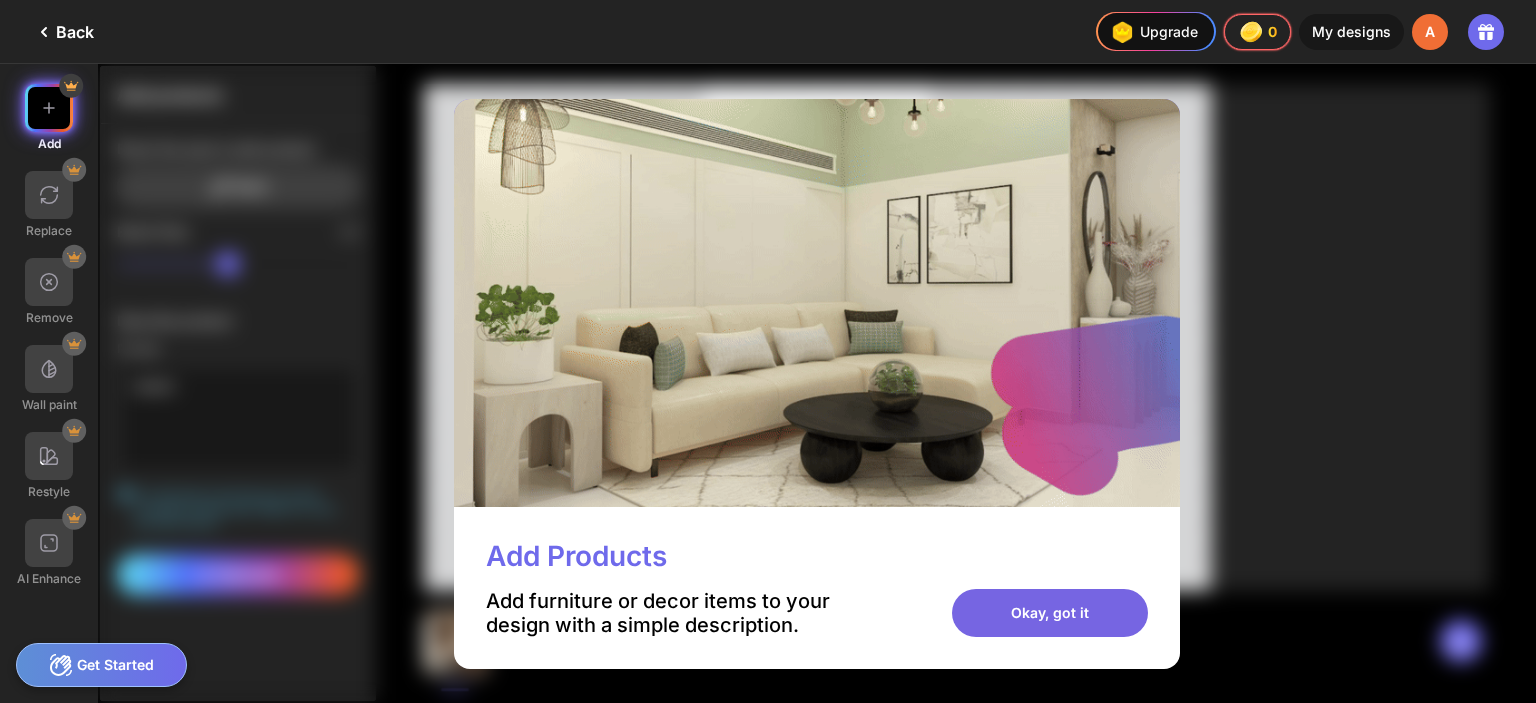 click on "Okay, got it" at bounding box center (1050, 613) 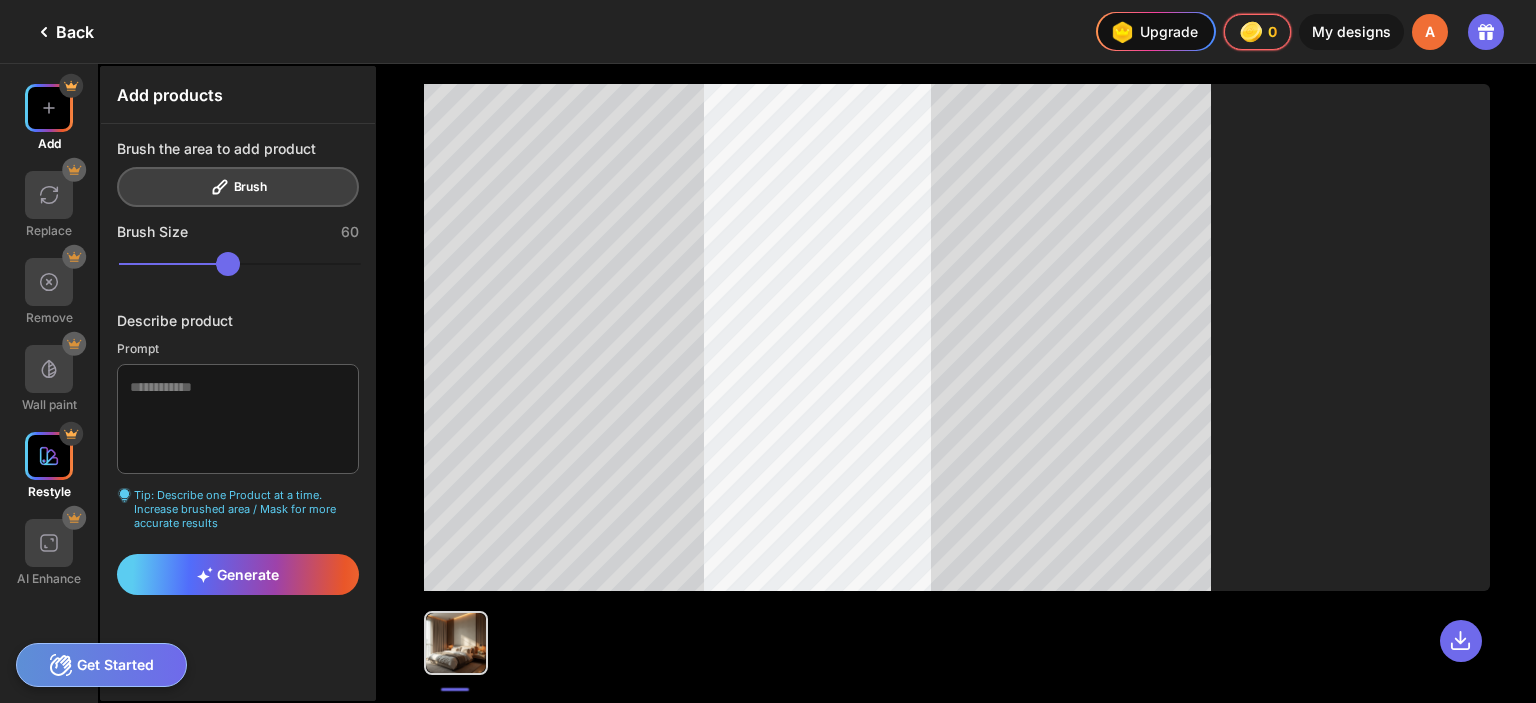 click at bounding box center (49, 456) 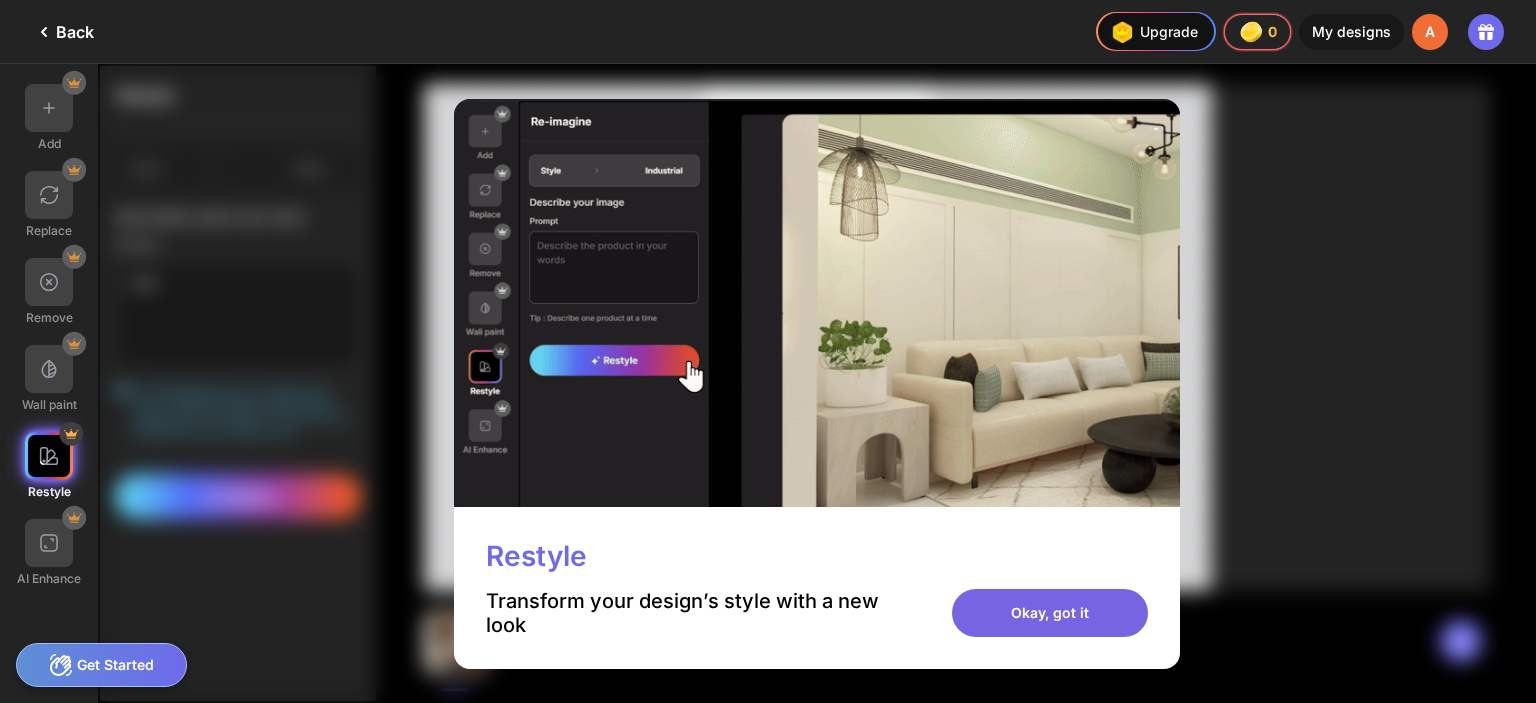 click on "Okay, got it" at bounding box center (1050, 613) 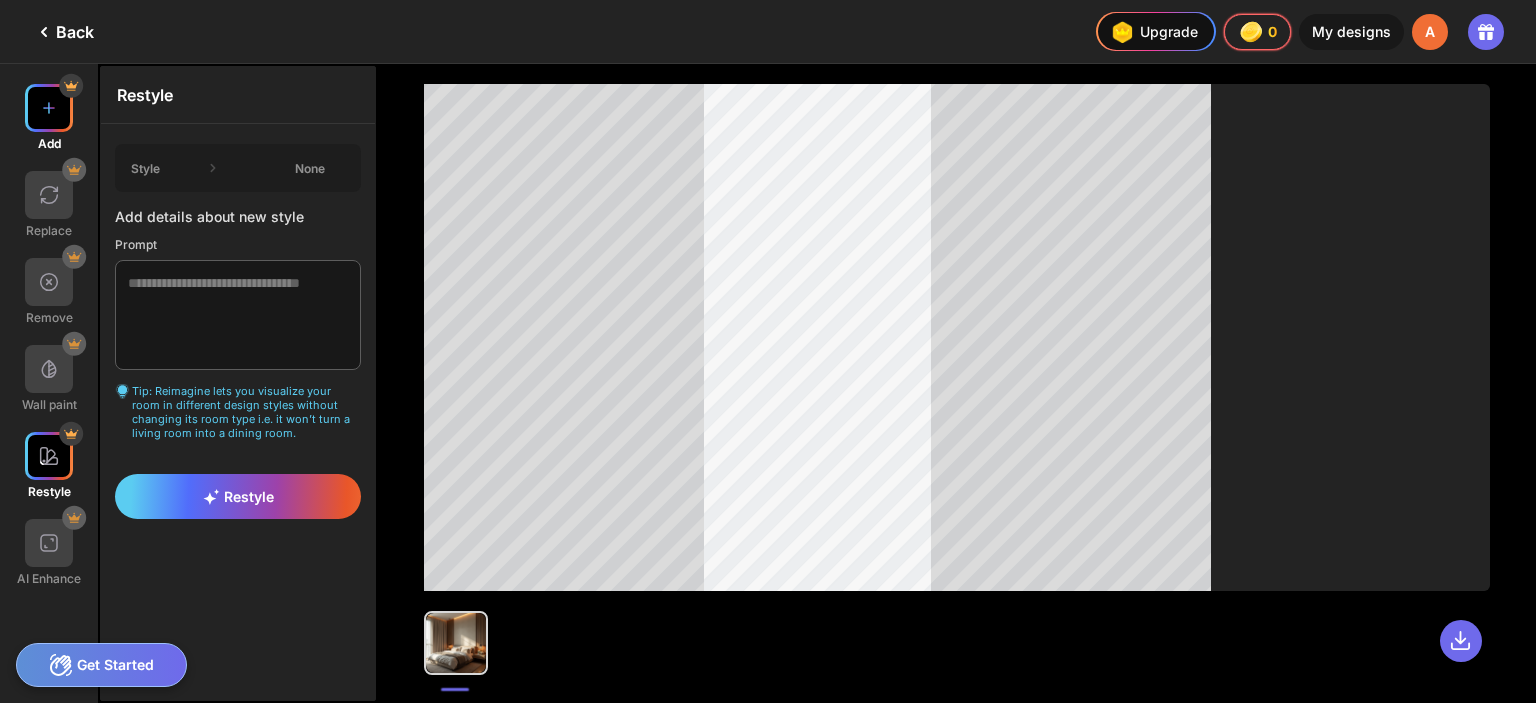 click at bounding box center (49, 108) 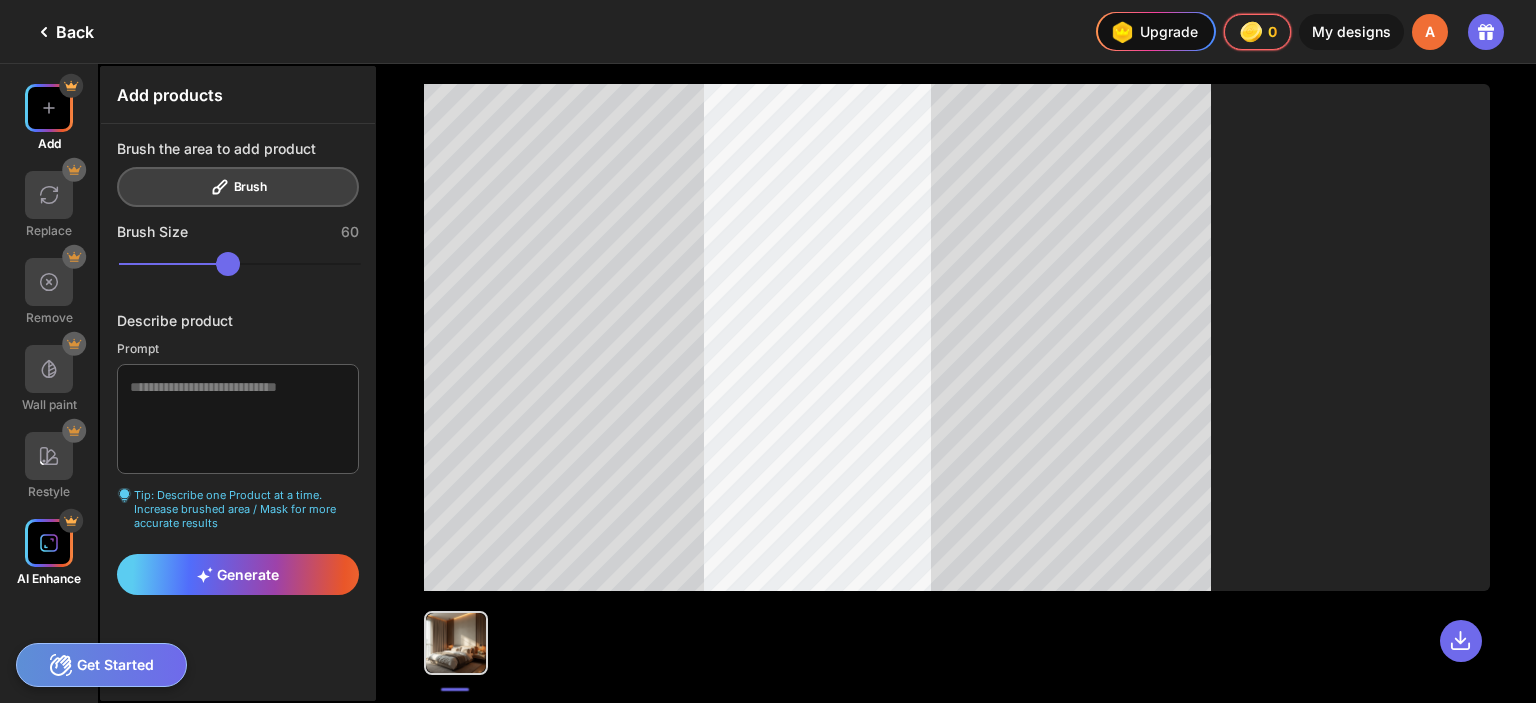 click at bounding box center [49, 543] 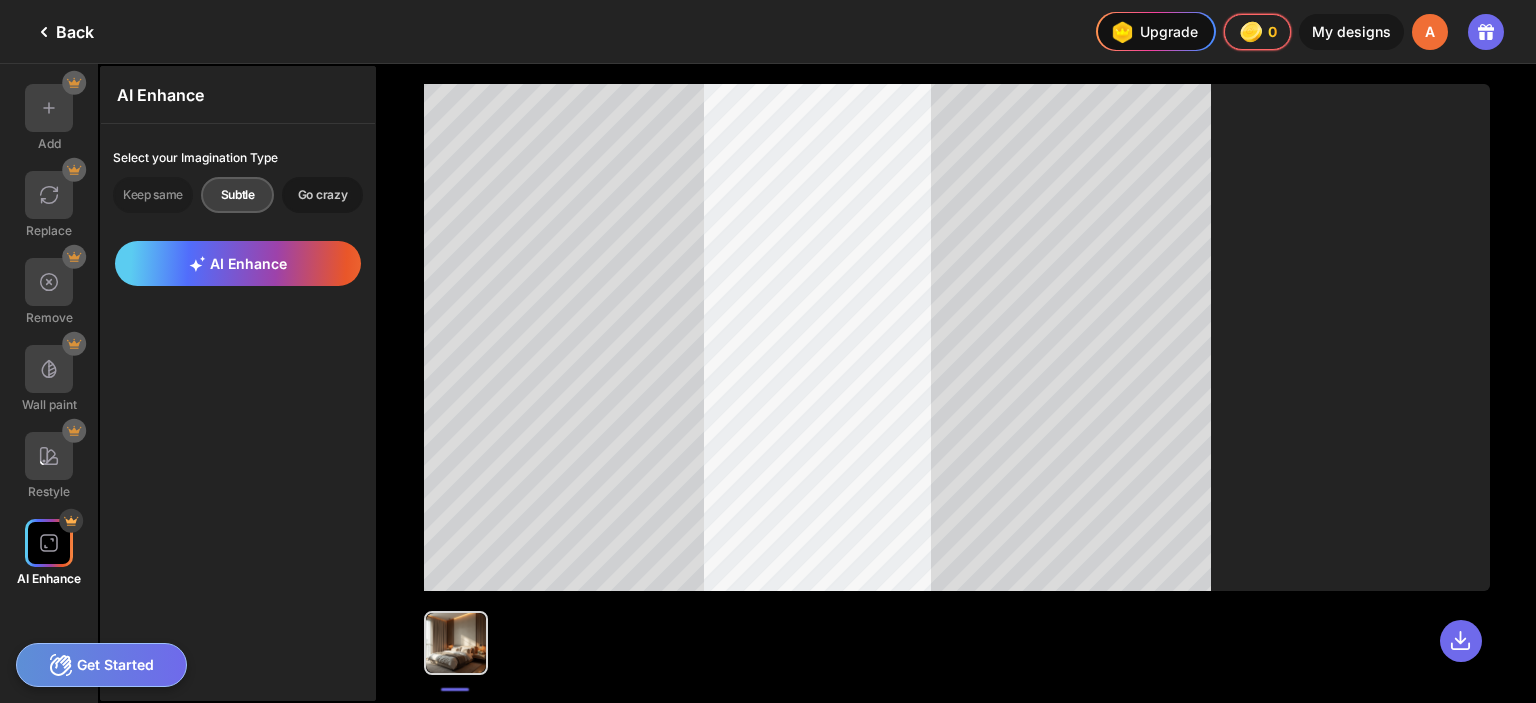 click on "Go crazy" 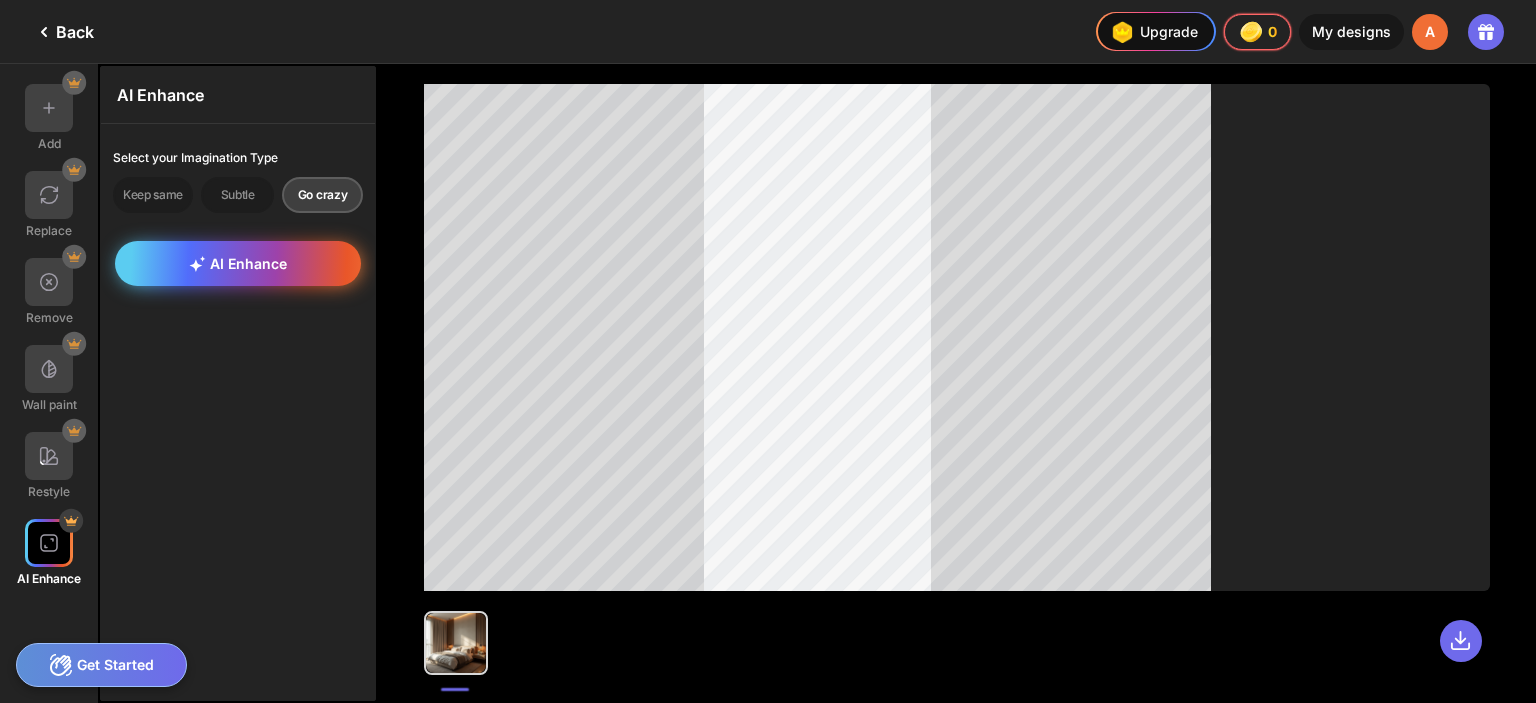 click on "AI Enhance" at bounding box center [238, 263] 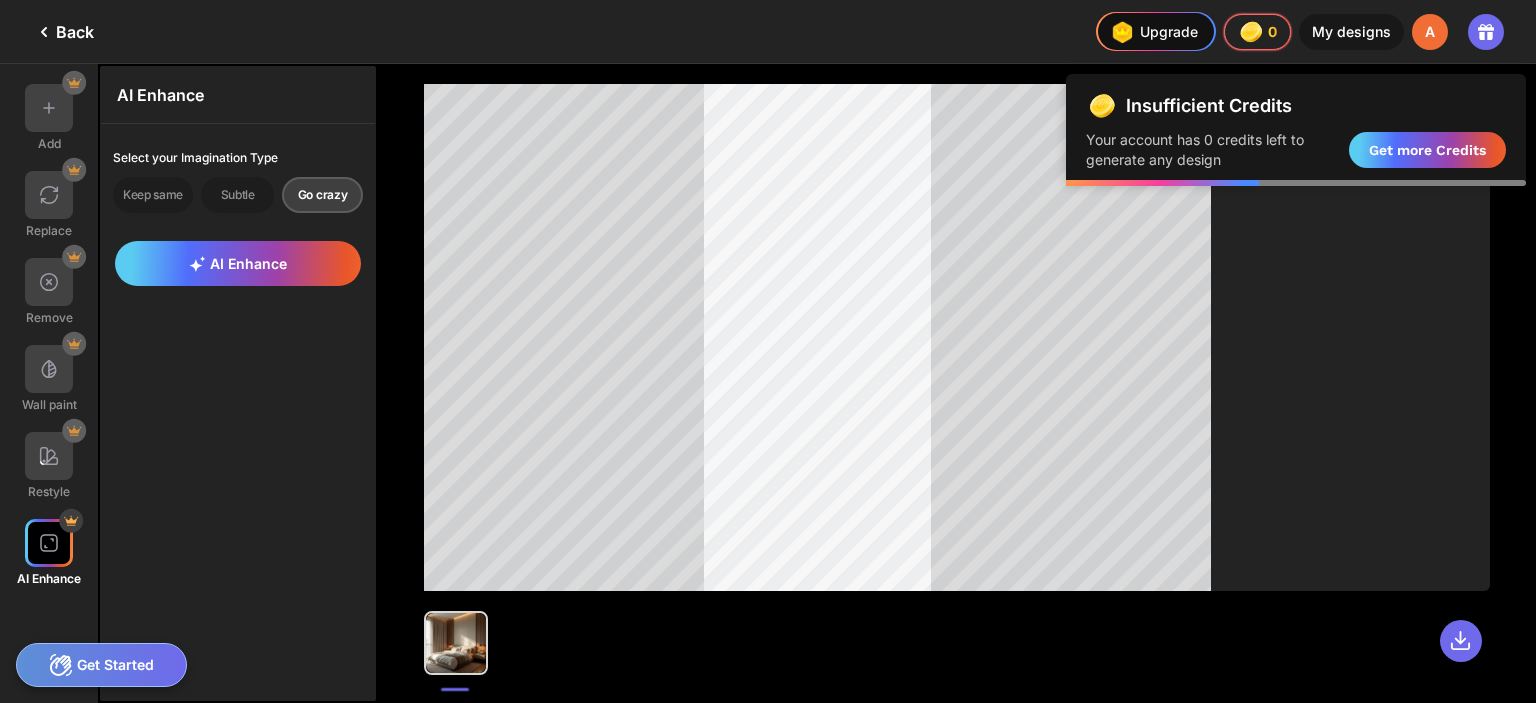 click on "A" at bounding box center [1430, 32] 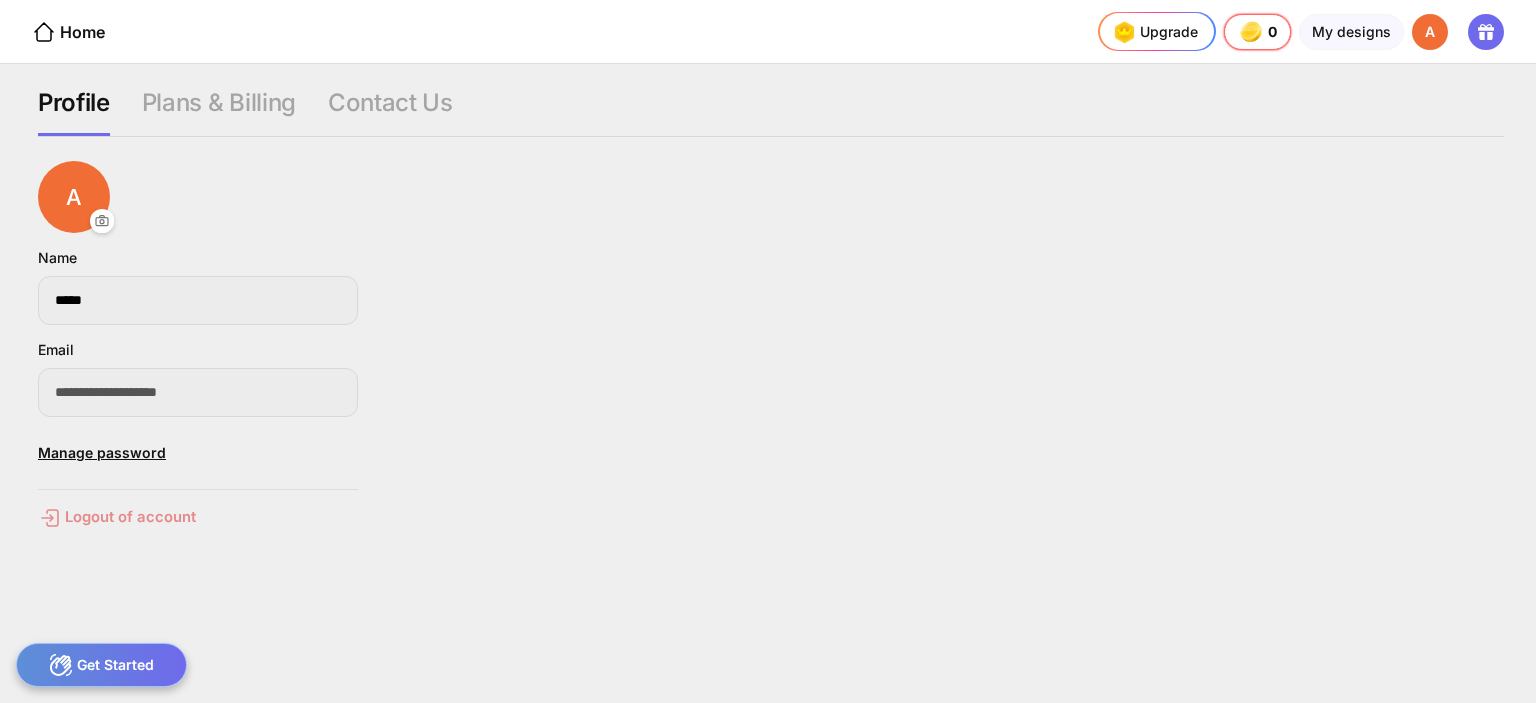 click on "Logout of account" at bounding box center [198, 518] 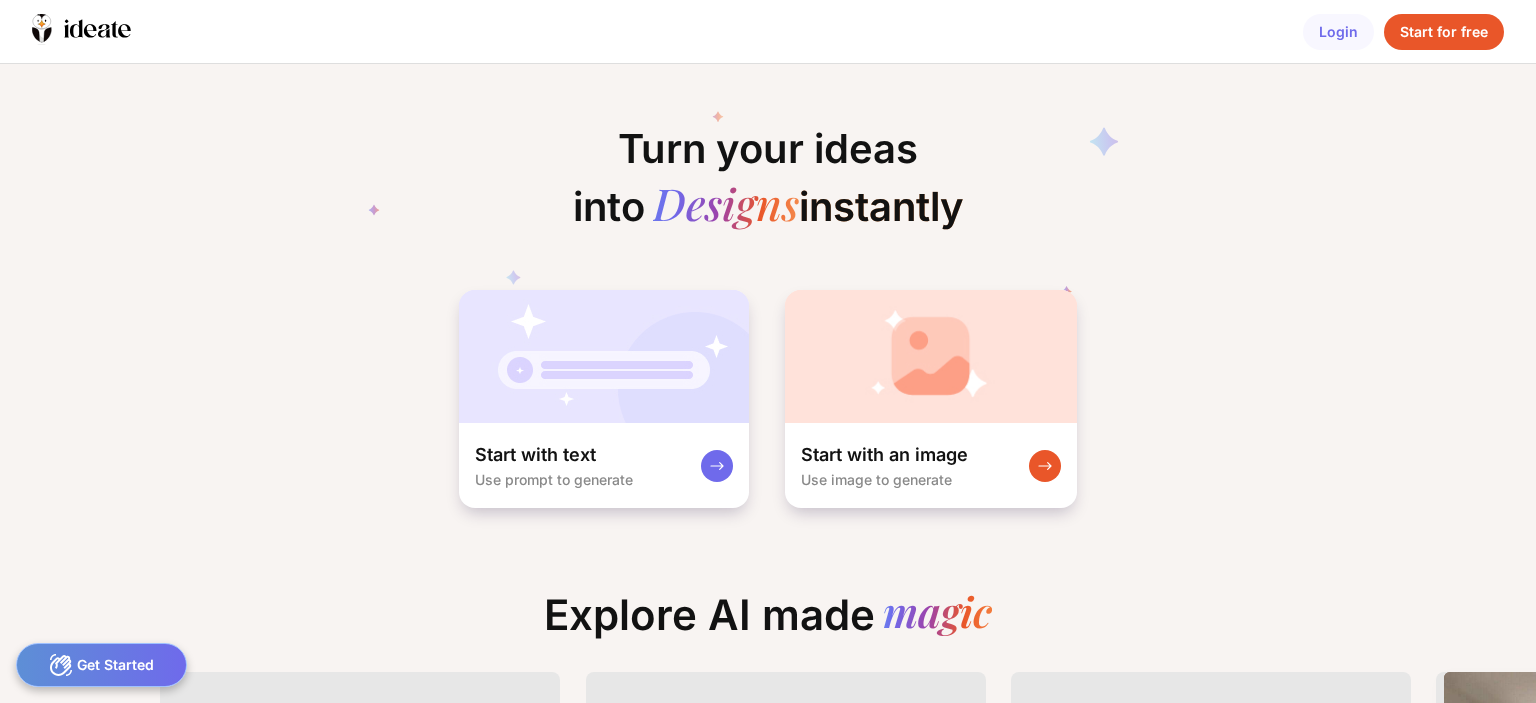 scroll, scrollTop: 0, scrollLeft: 0, axis: both 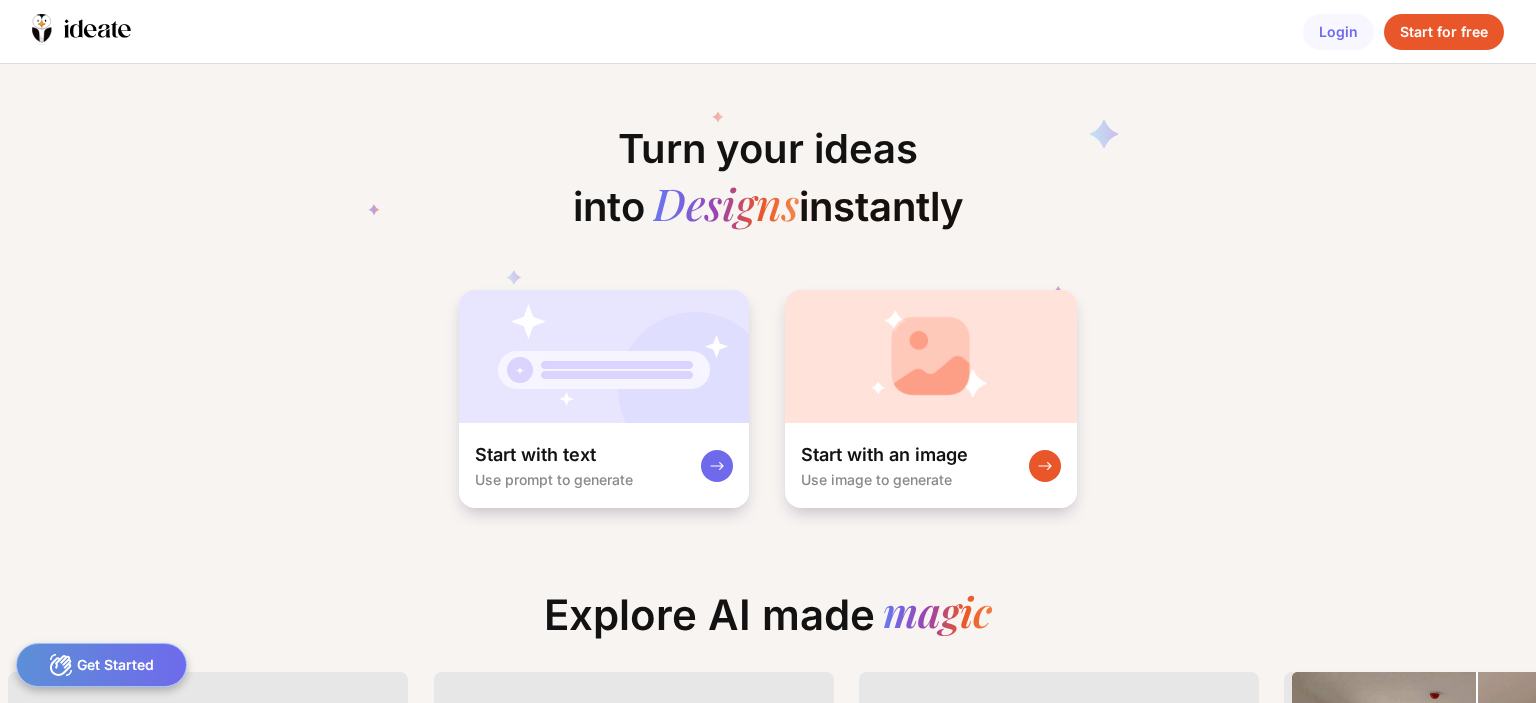 click on "Start for free" at bounding box center [1444, 32] 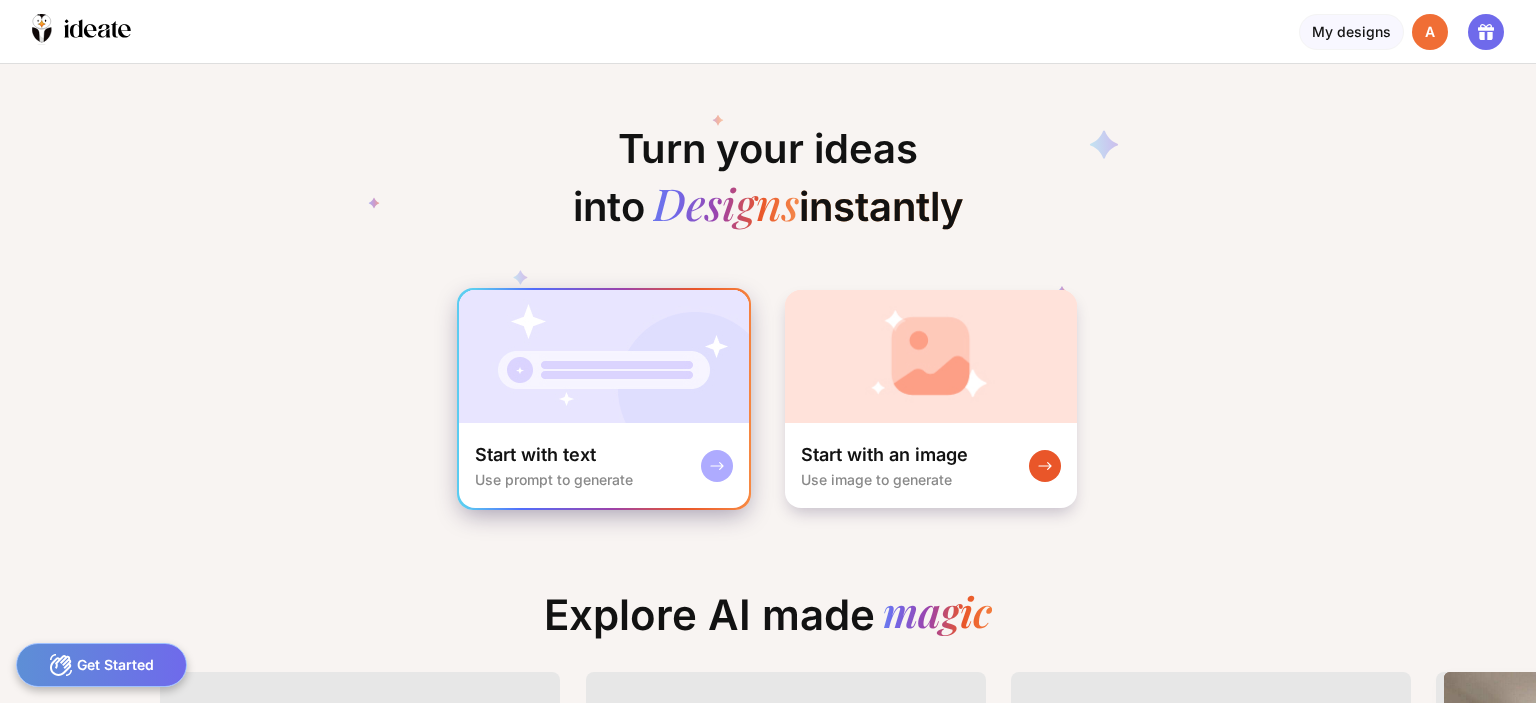 scroll, scrollTop: 0, scrollLeft: 0, axis: both 